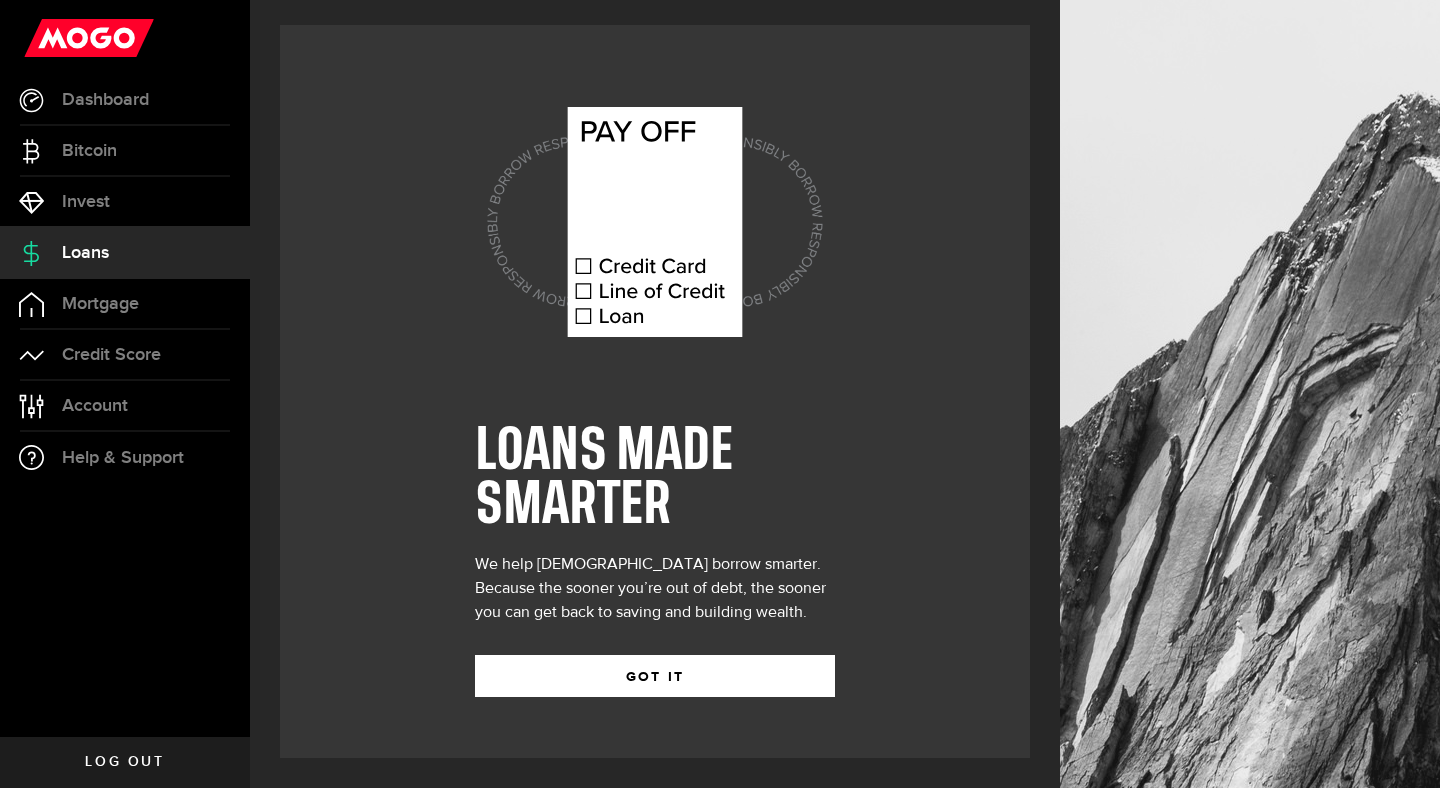 scroll, scrollTop: 0, scrollLeft: 0, axis: both 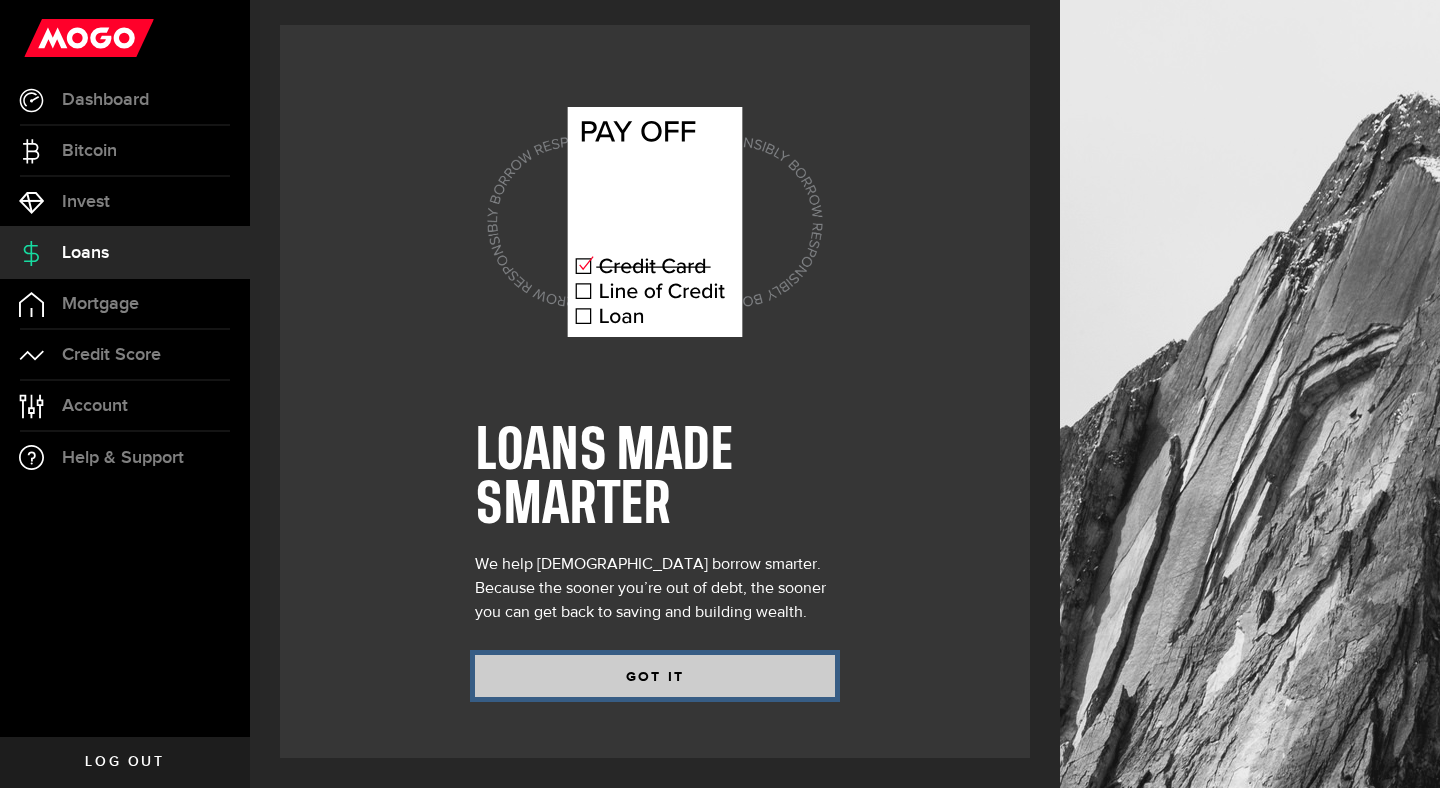 click on "GOT IT" at bounding box center [655, 676] 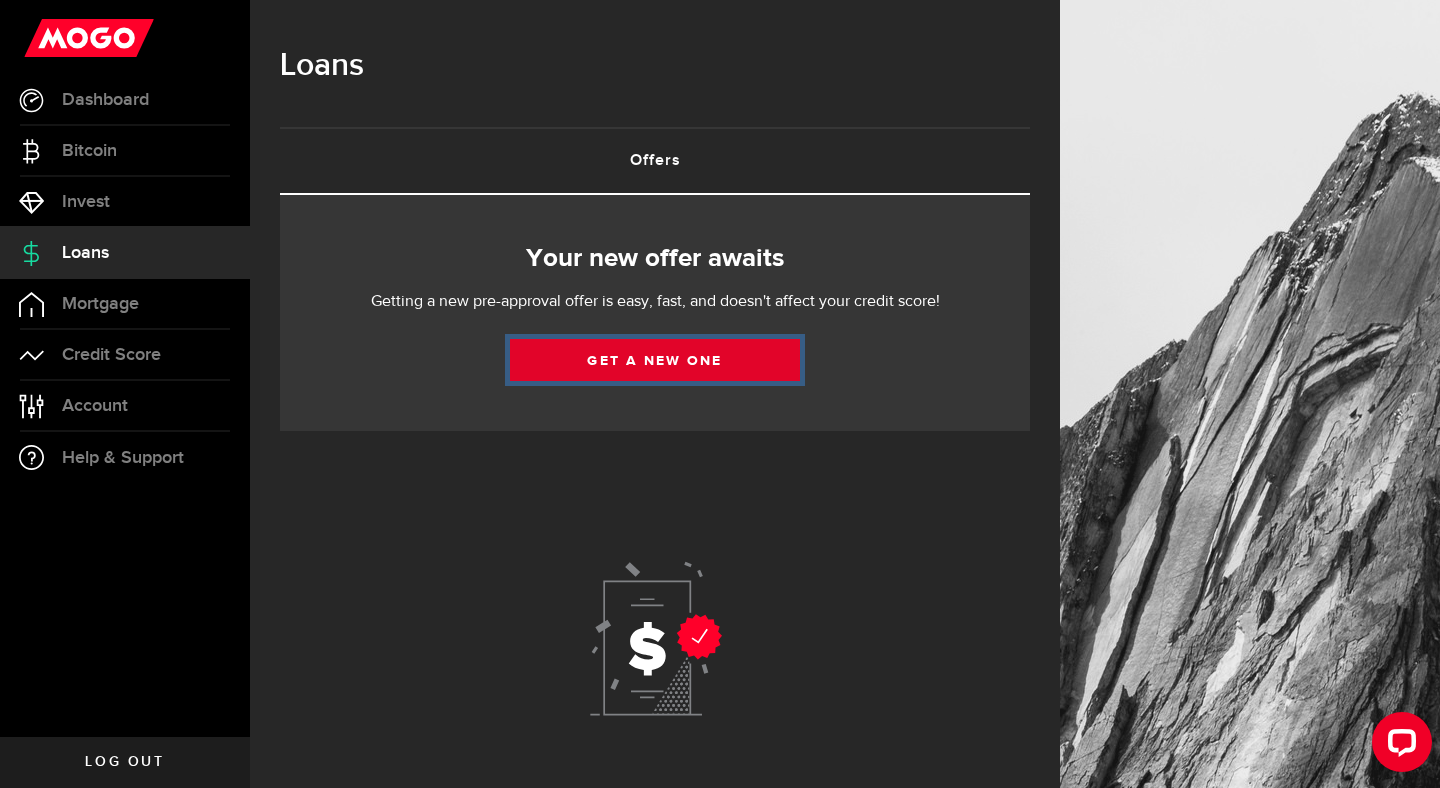 click on "Get a new one" at bounding box center (655, 360) 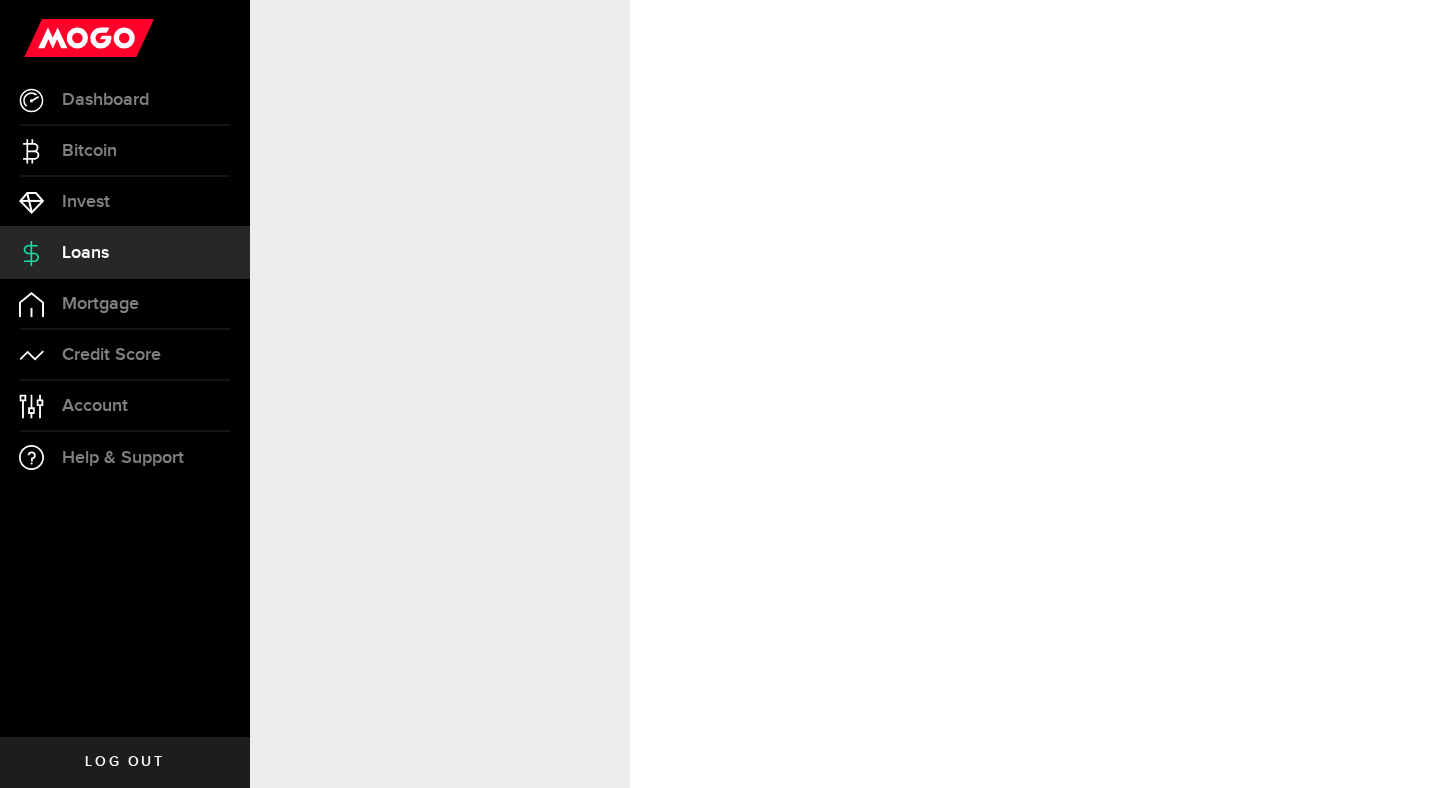select on "Self-Employed" 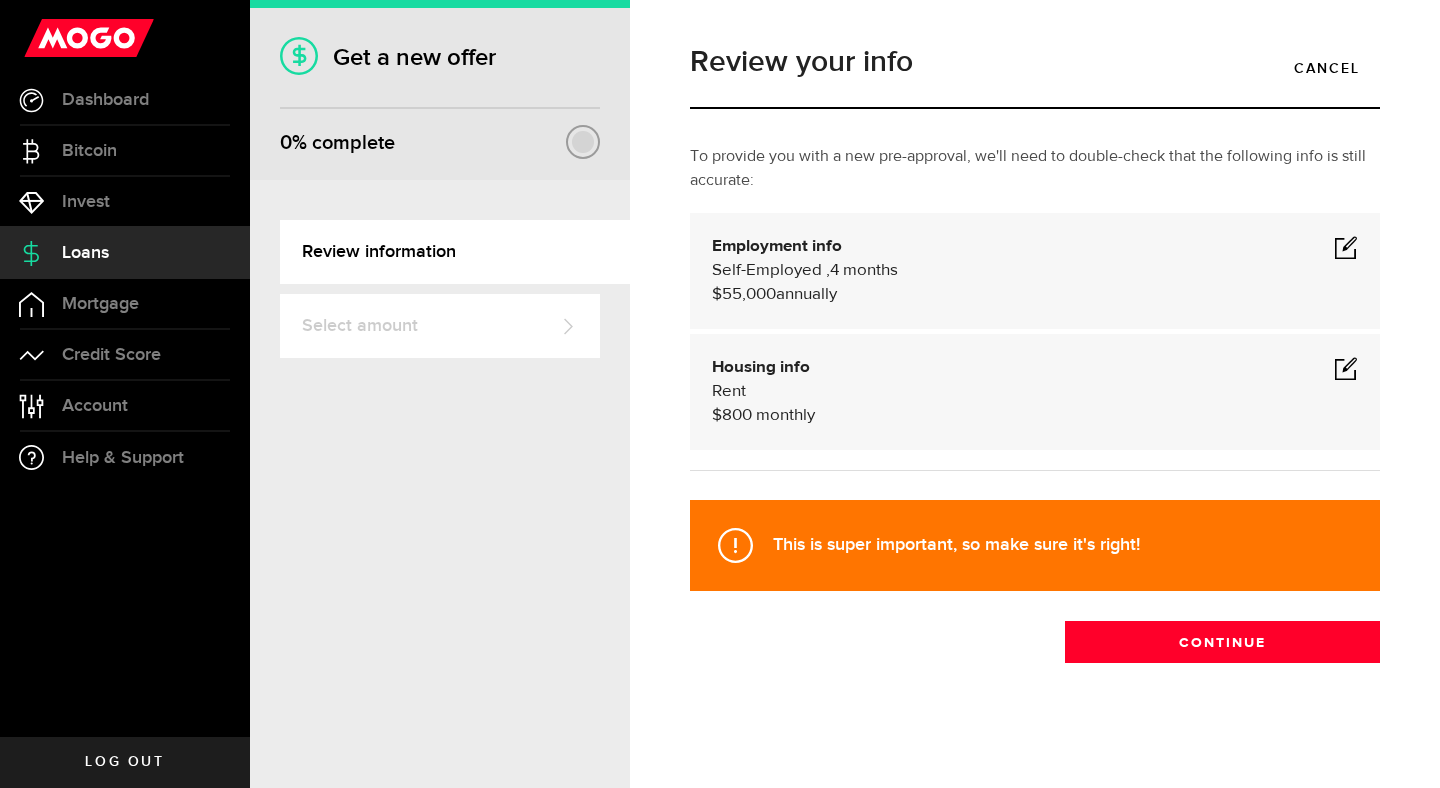 click at bounding box center (1346, 247) 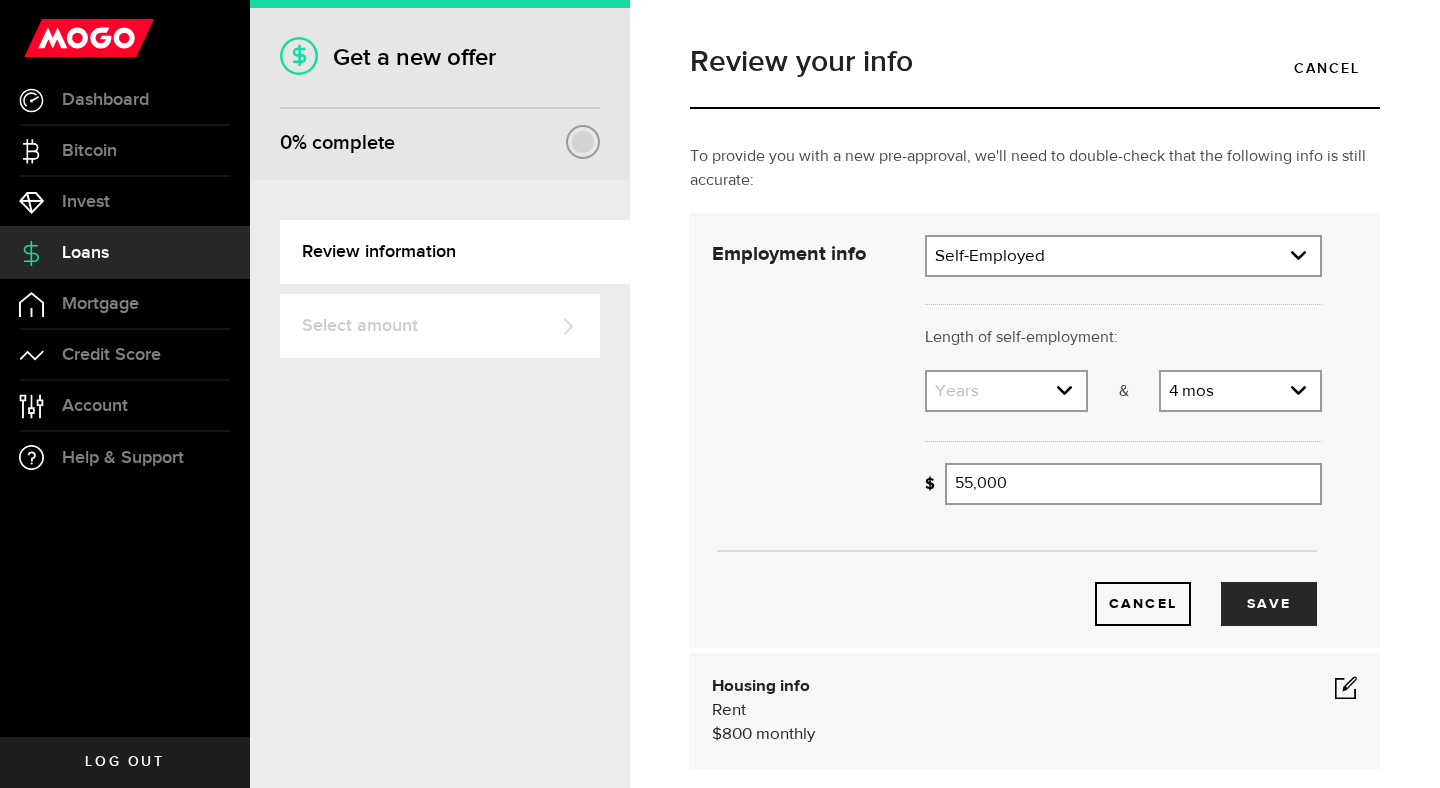 click at bounding box center (1123, 301) 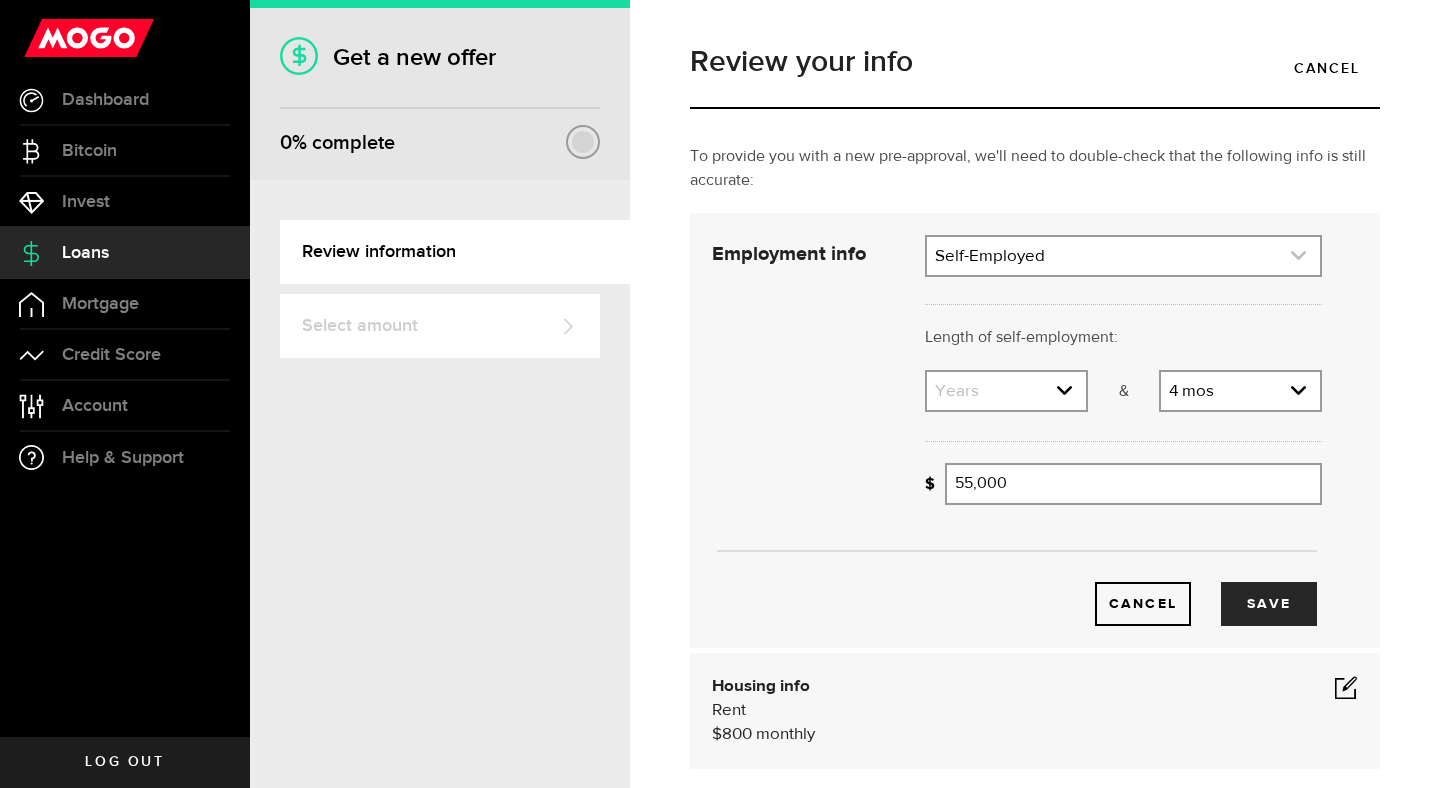 click at bounding box center (1123, 256) 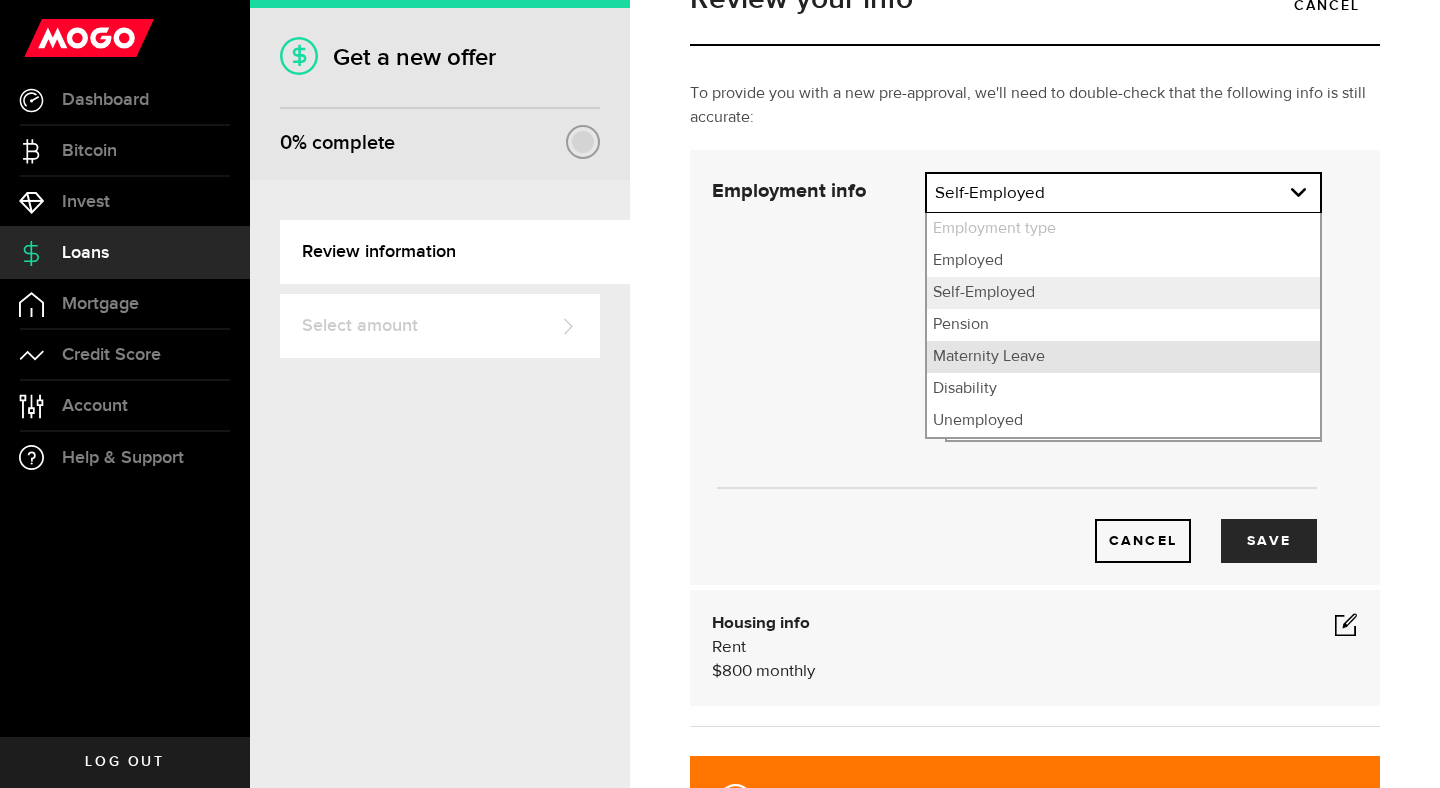 scroll, scrollTop: 59, scrollLeft: 0, axis: vertical 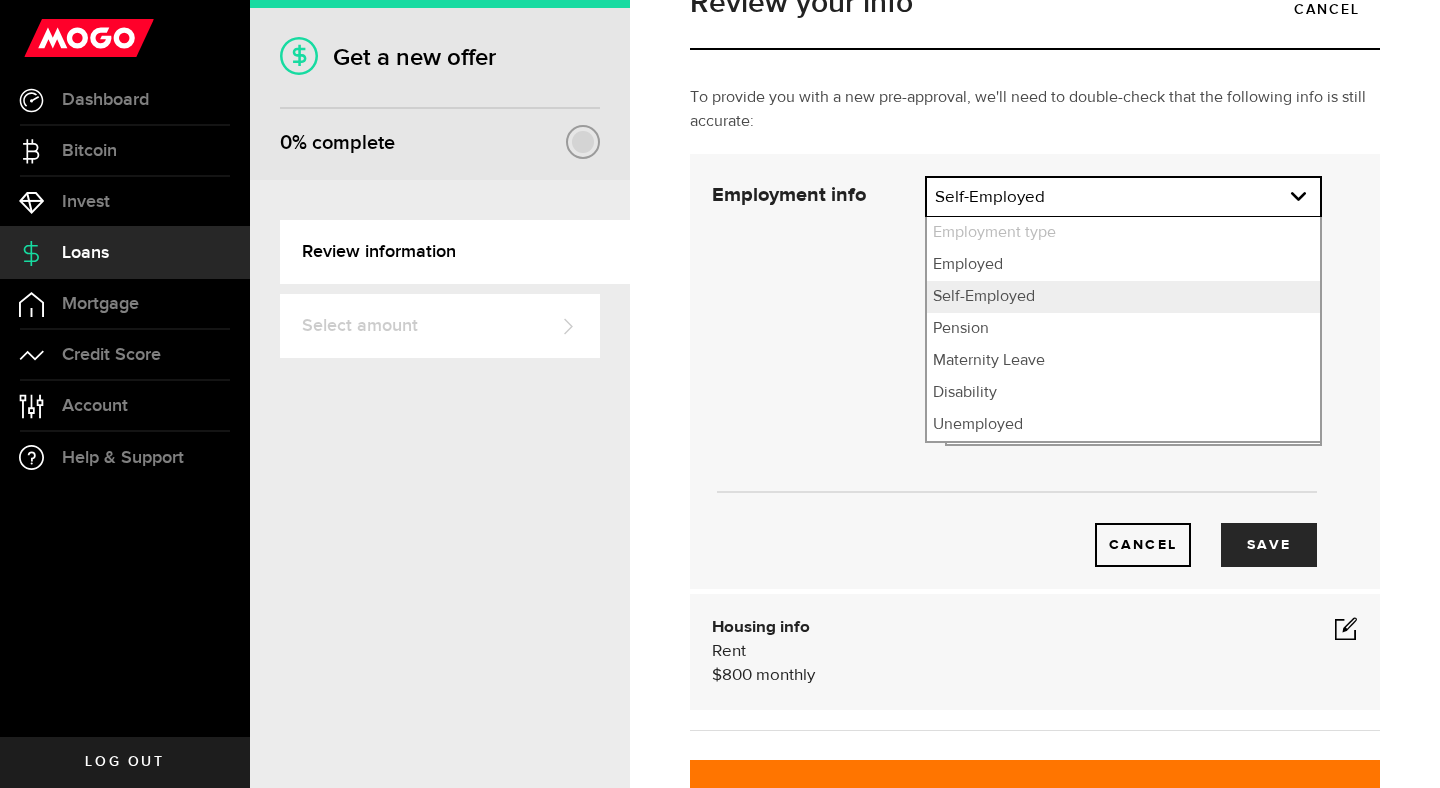click on "Cancel Save" at bounding box center (1017, 371) 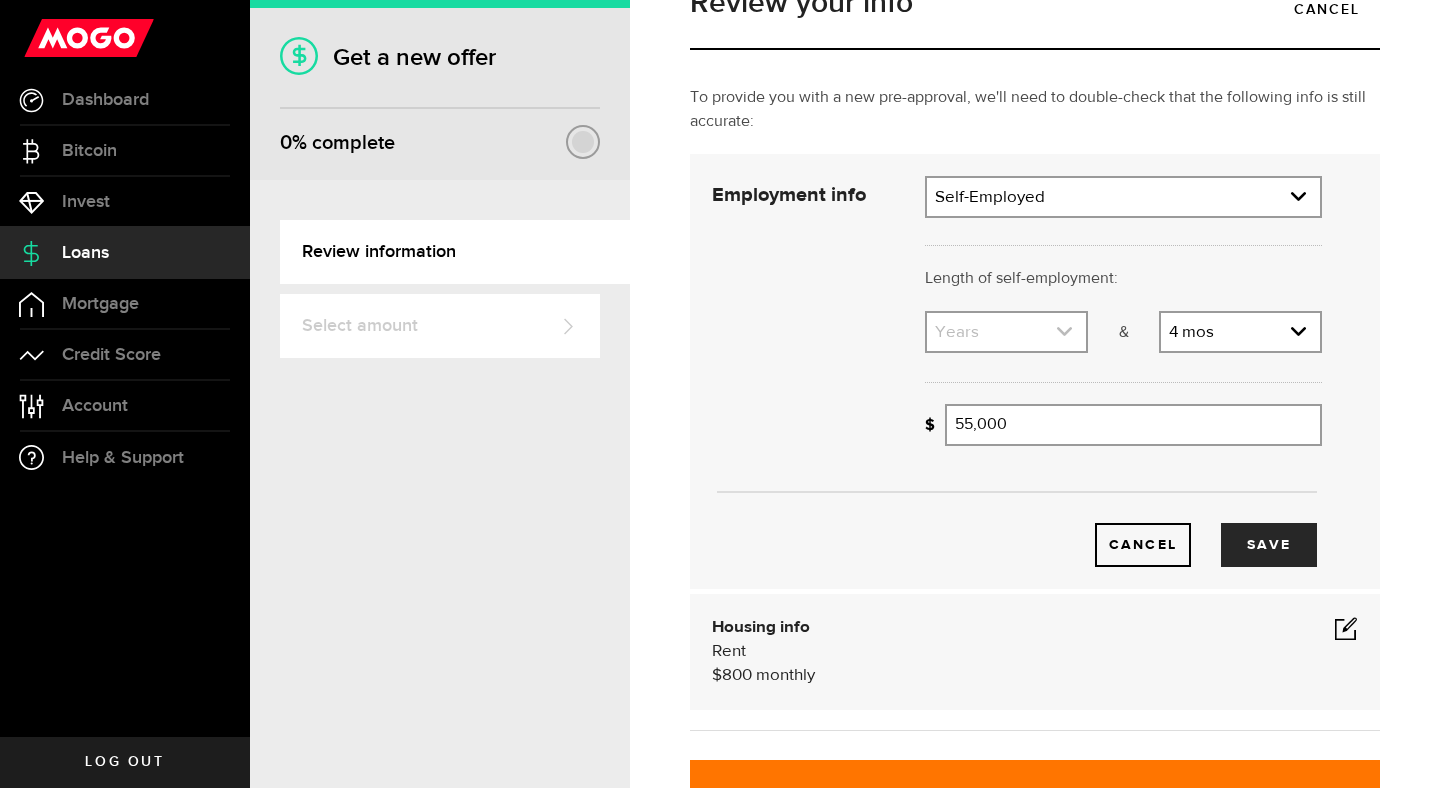 click at bounding box center [1006, 332] 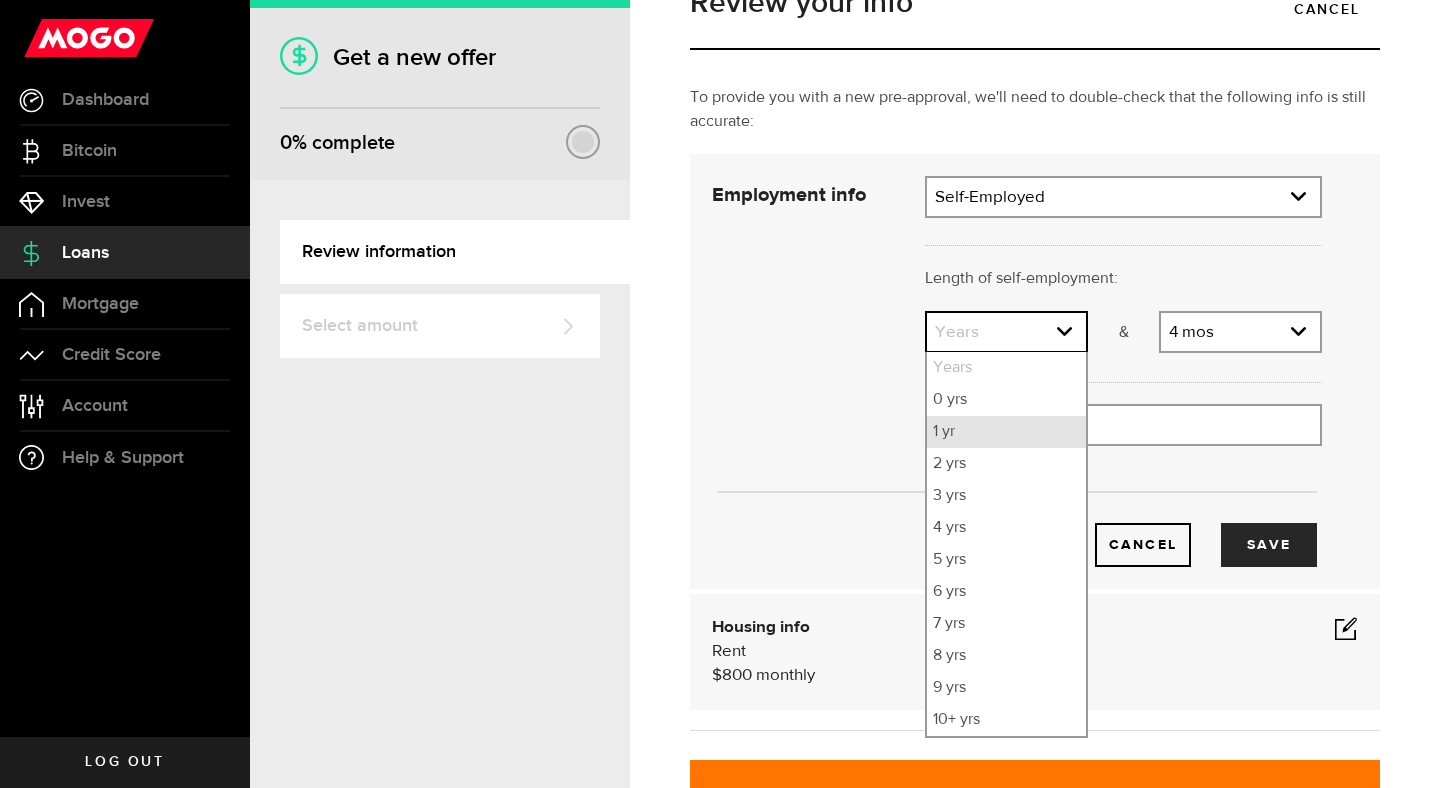 drag, startPoint x: 991, startPoint y: 450, endPoint x: 988, endPoint y: 425, distance: 25.179358 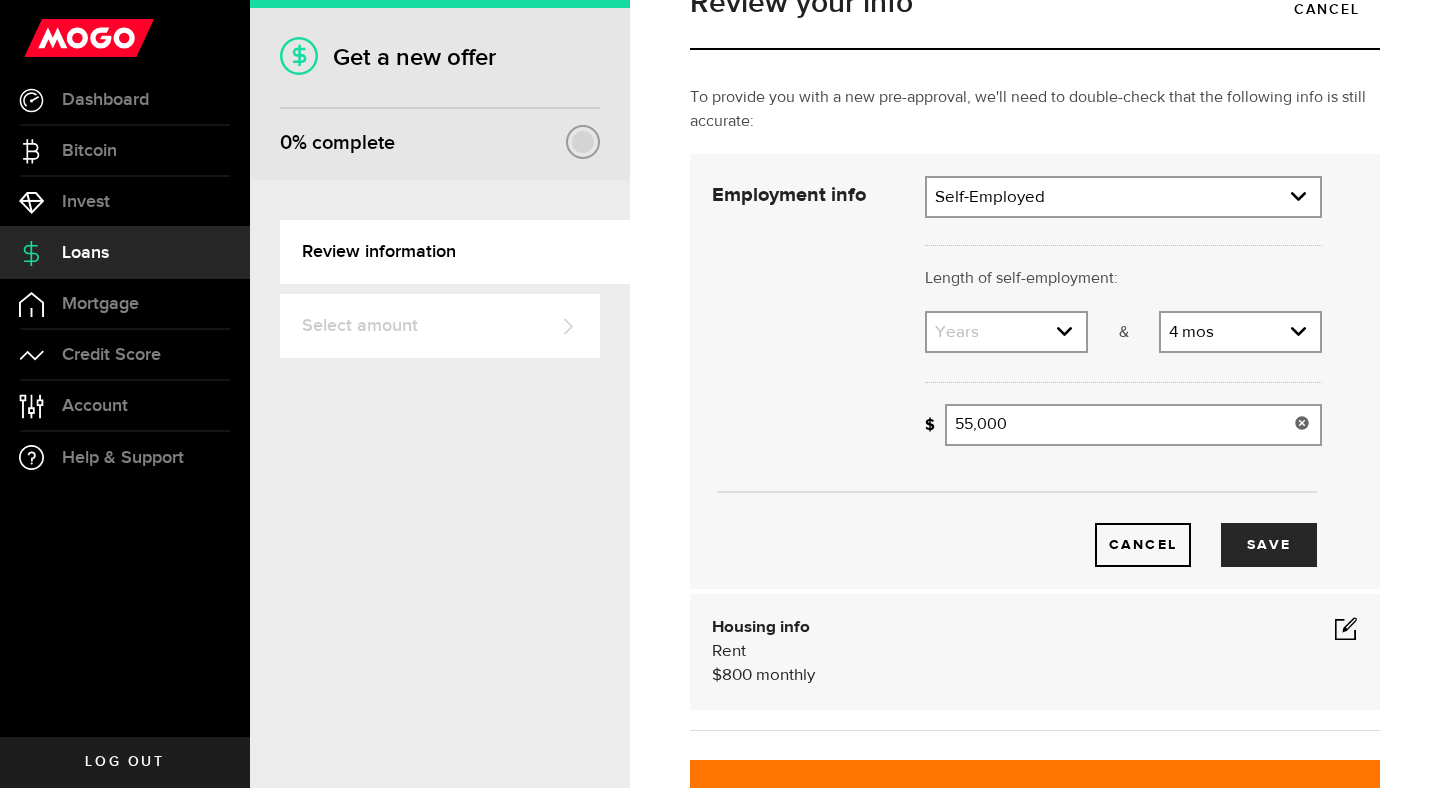 click on "55,000" at bounding box center [1133, 425] 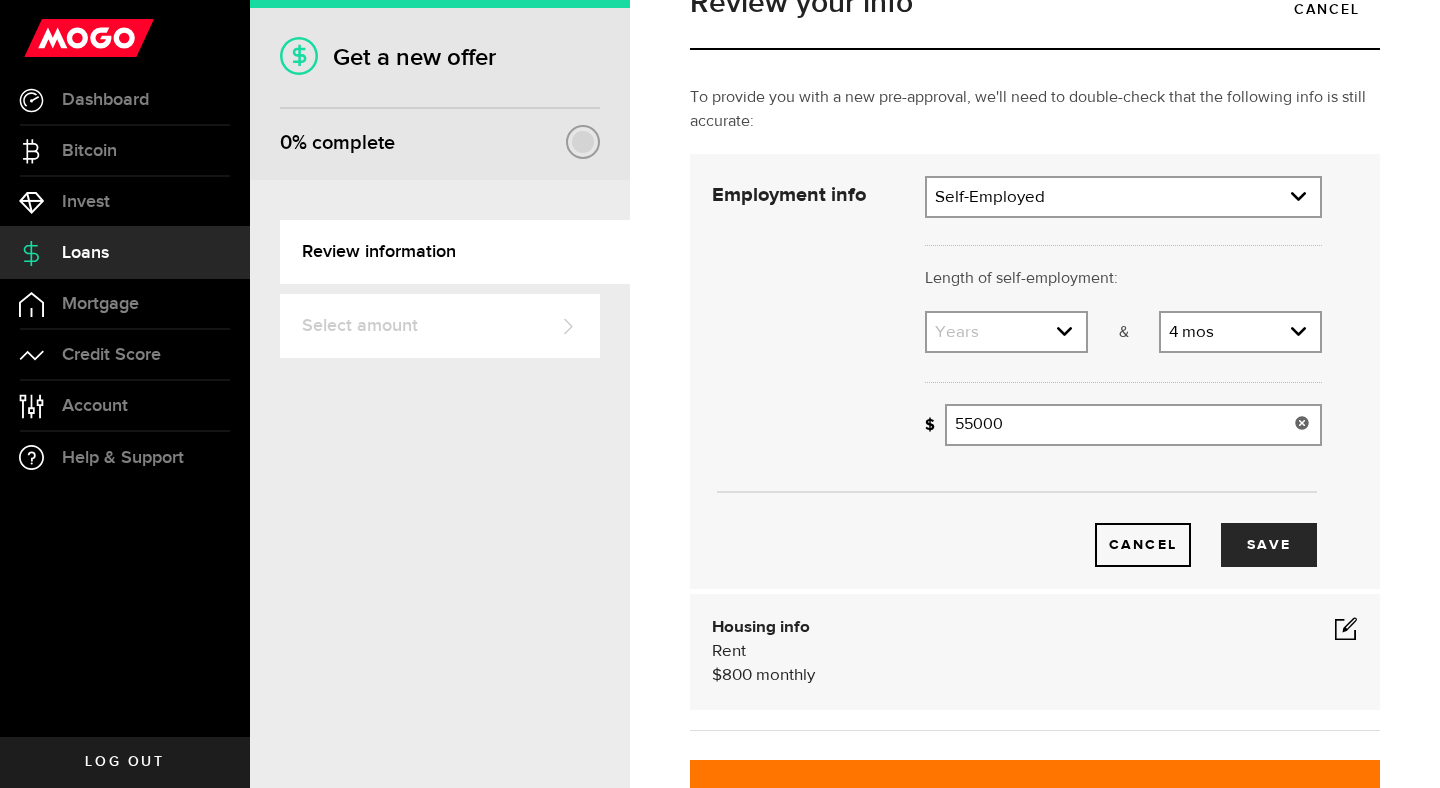 click on "55000" at bounding box center [1133, 425] 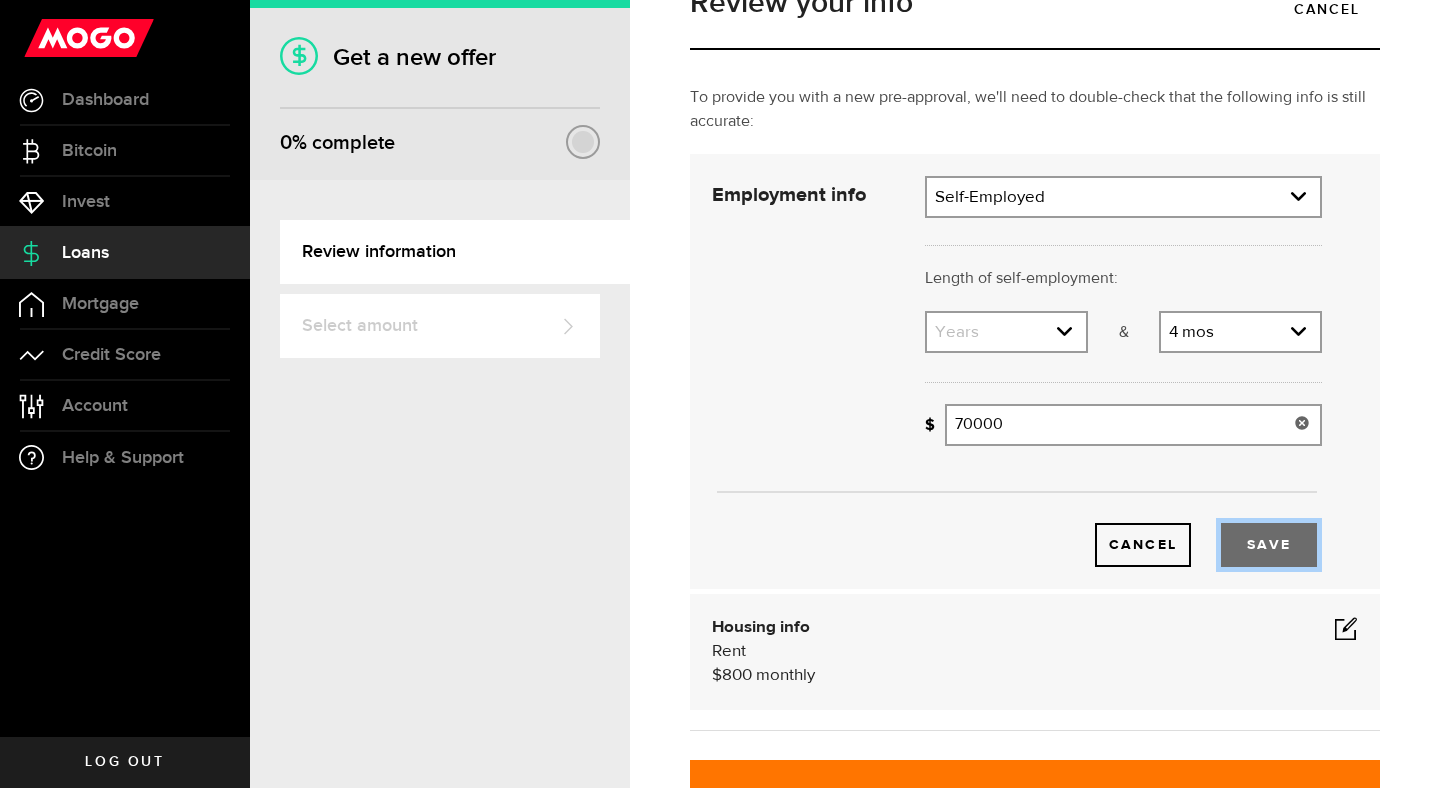 type on "70,000" 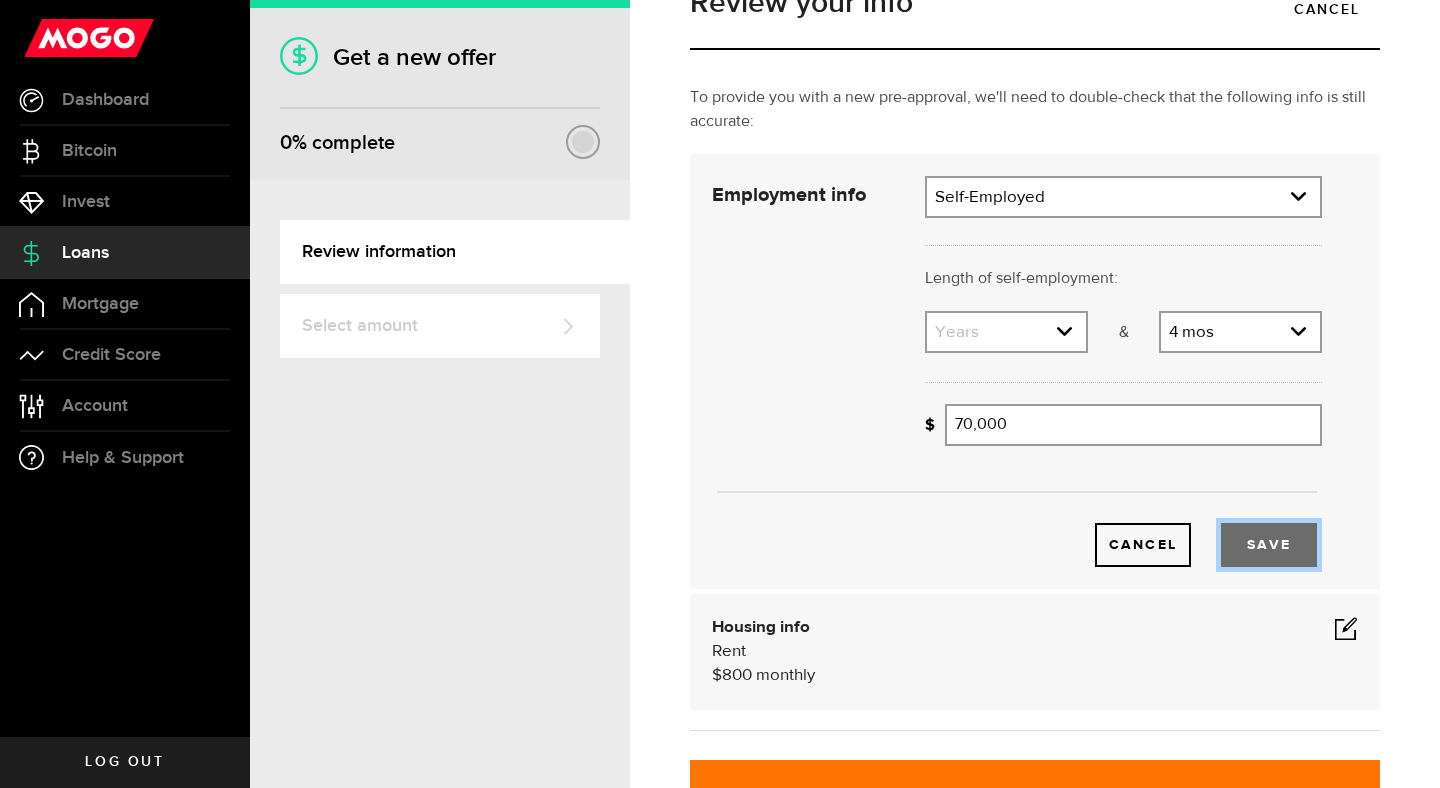 click on "Save" at bounding box center [1269, 545] 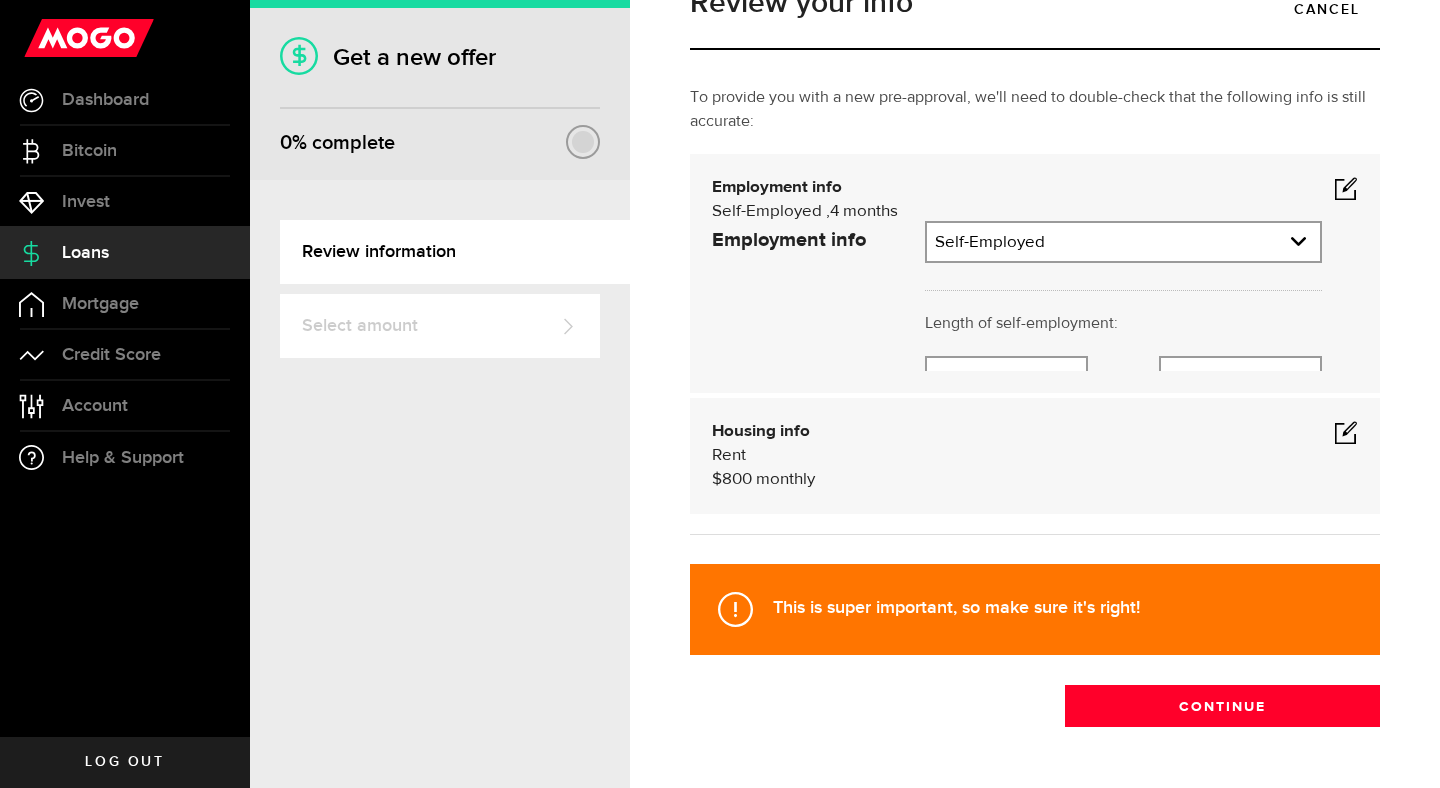 scroll, scrollTop: 3, scrollLeft: 0, axis: vertical 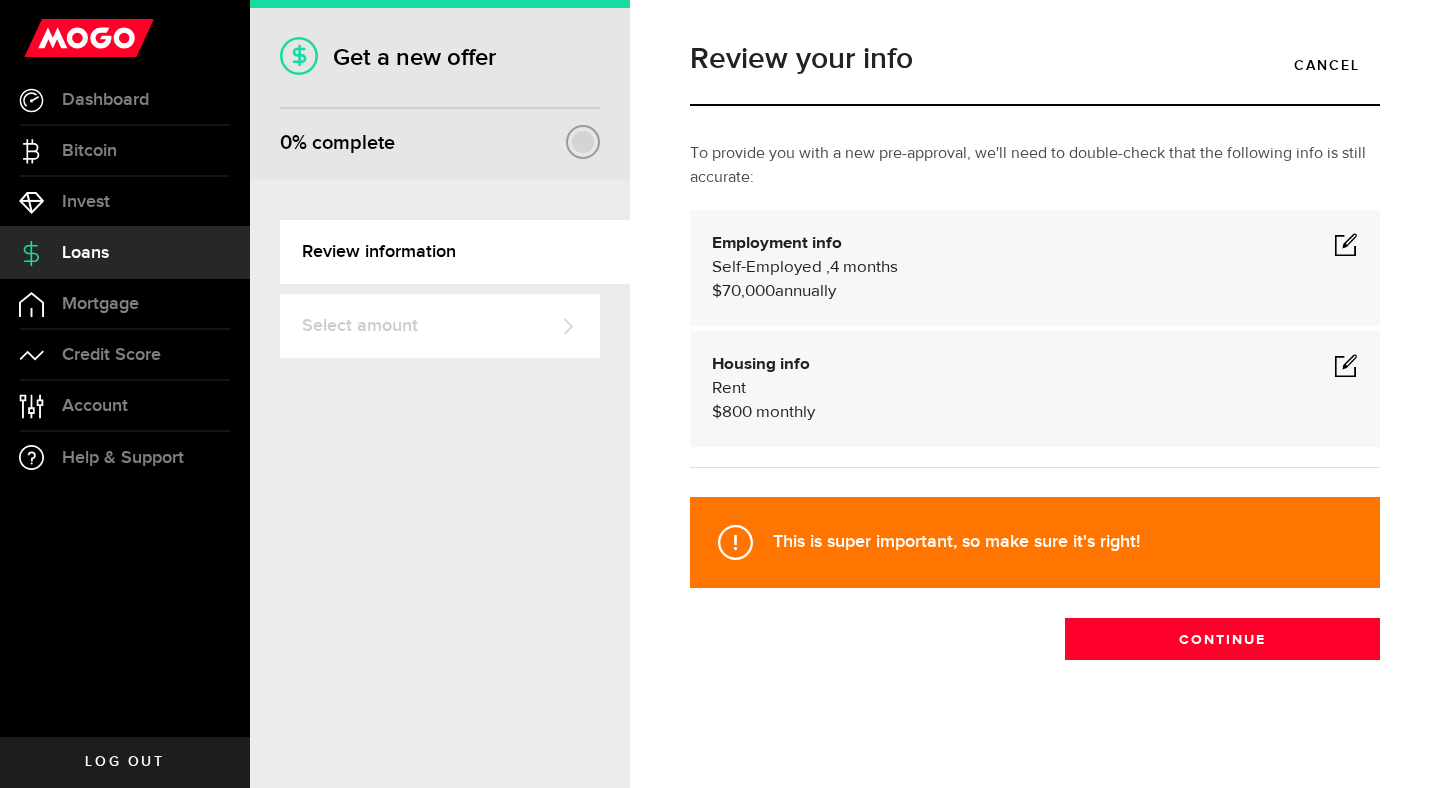 click at bounding box center [1346, 365] 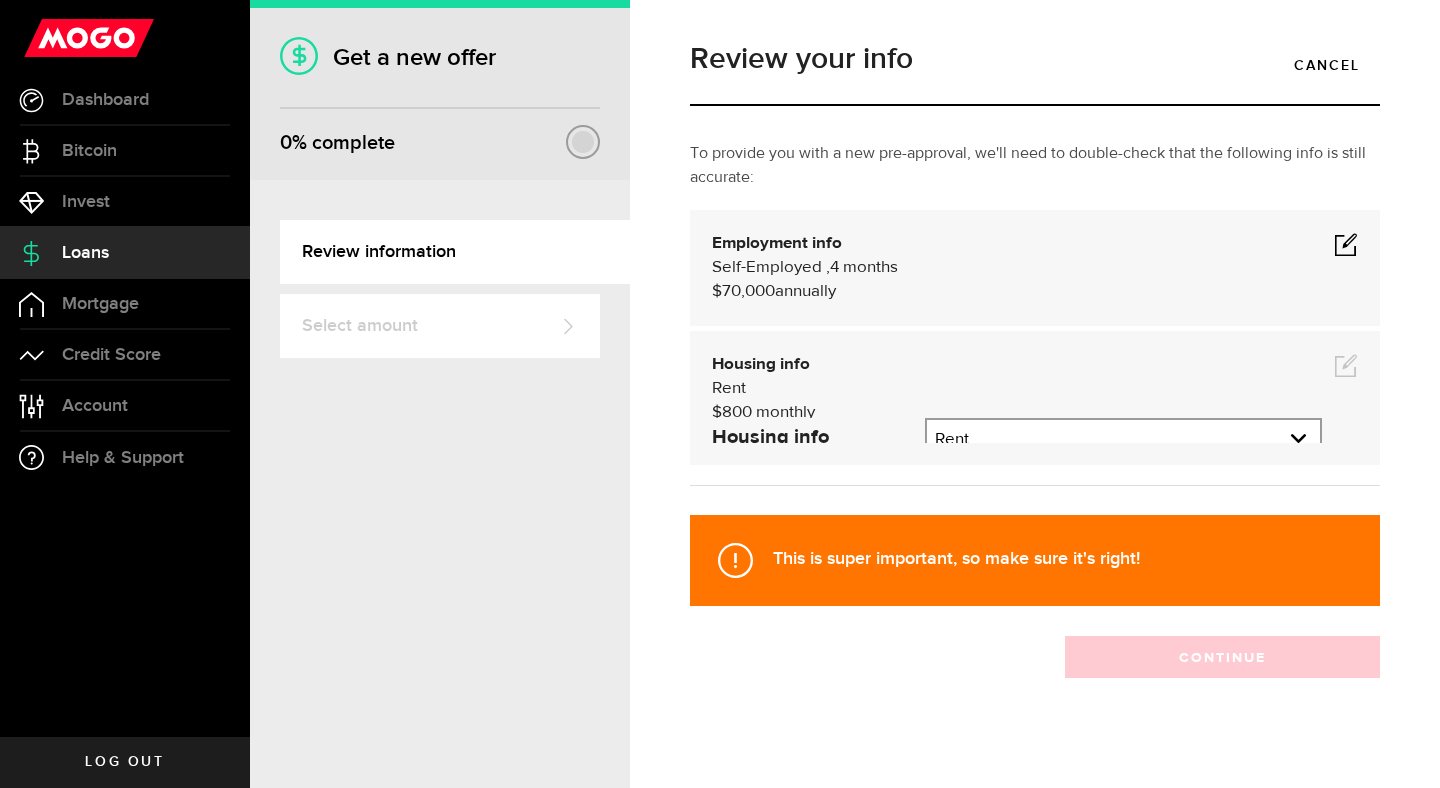 scroll, scrollTop: 59, scrollLeft: 0, axis: vertical 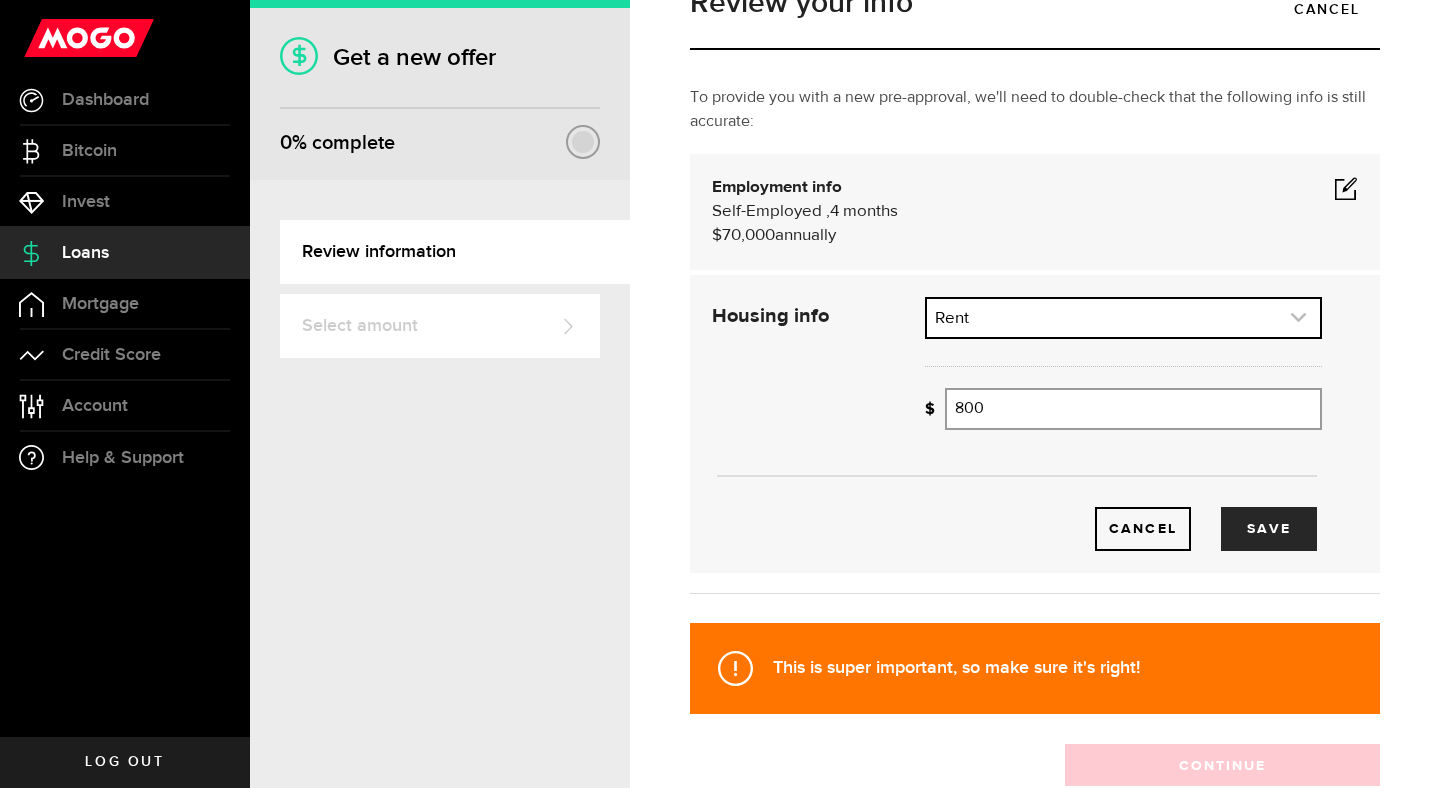 click at bounding box center [1123, 318] 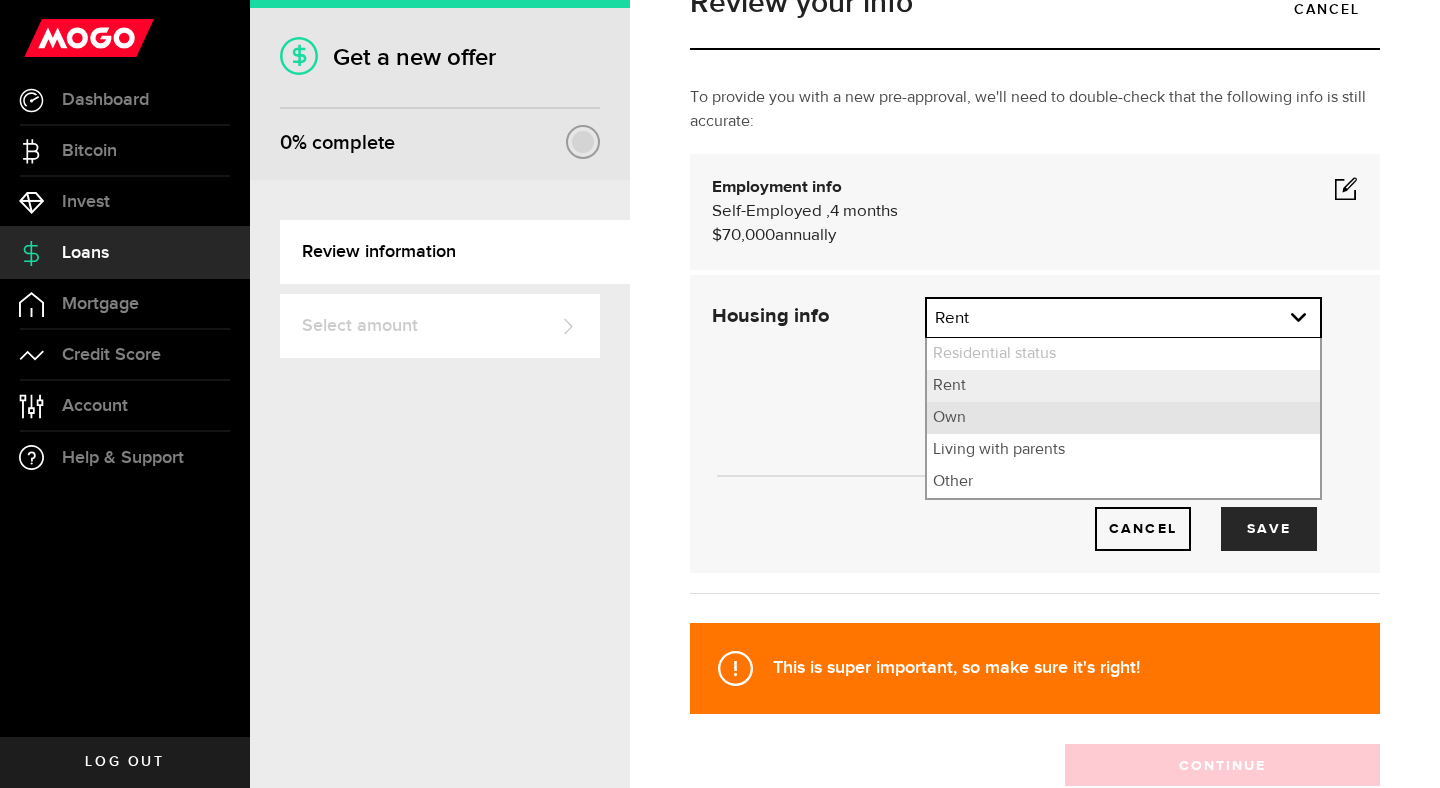 click on "Own" at bounding box center (1123, 418) 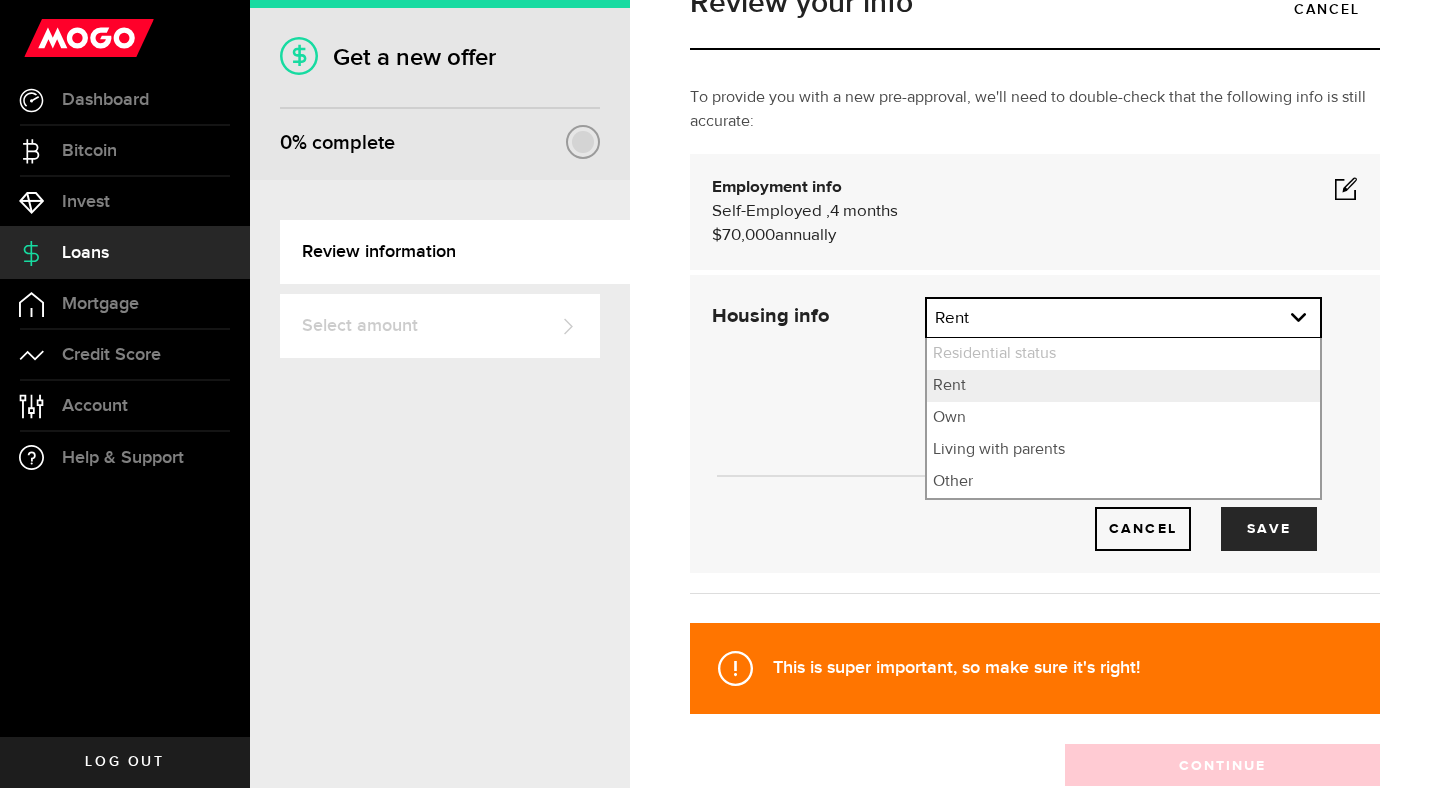select on "Own" 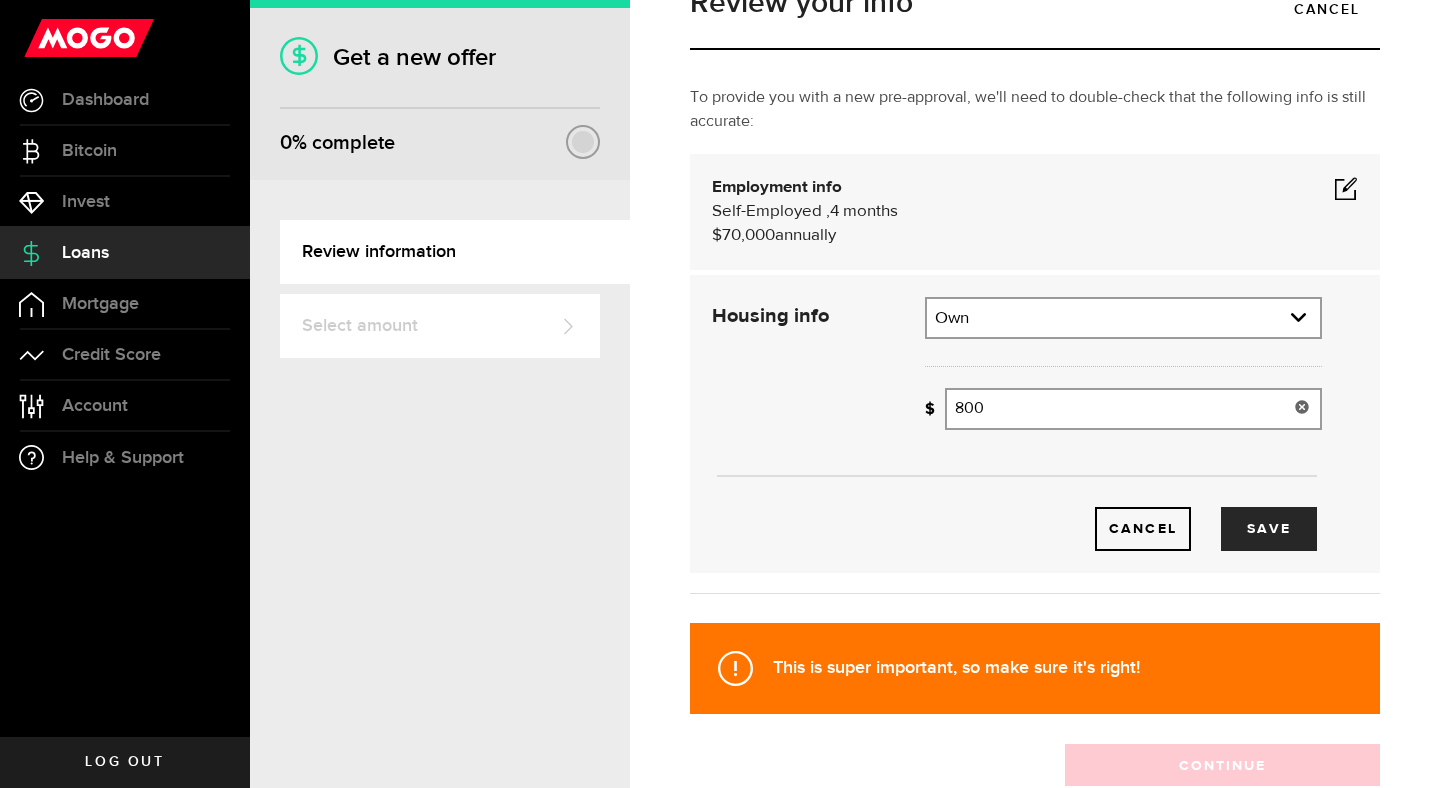 click on "800" at bounding box center (1133, 409) 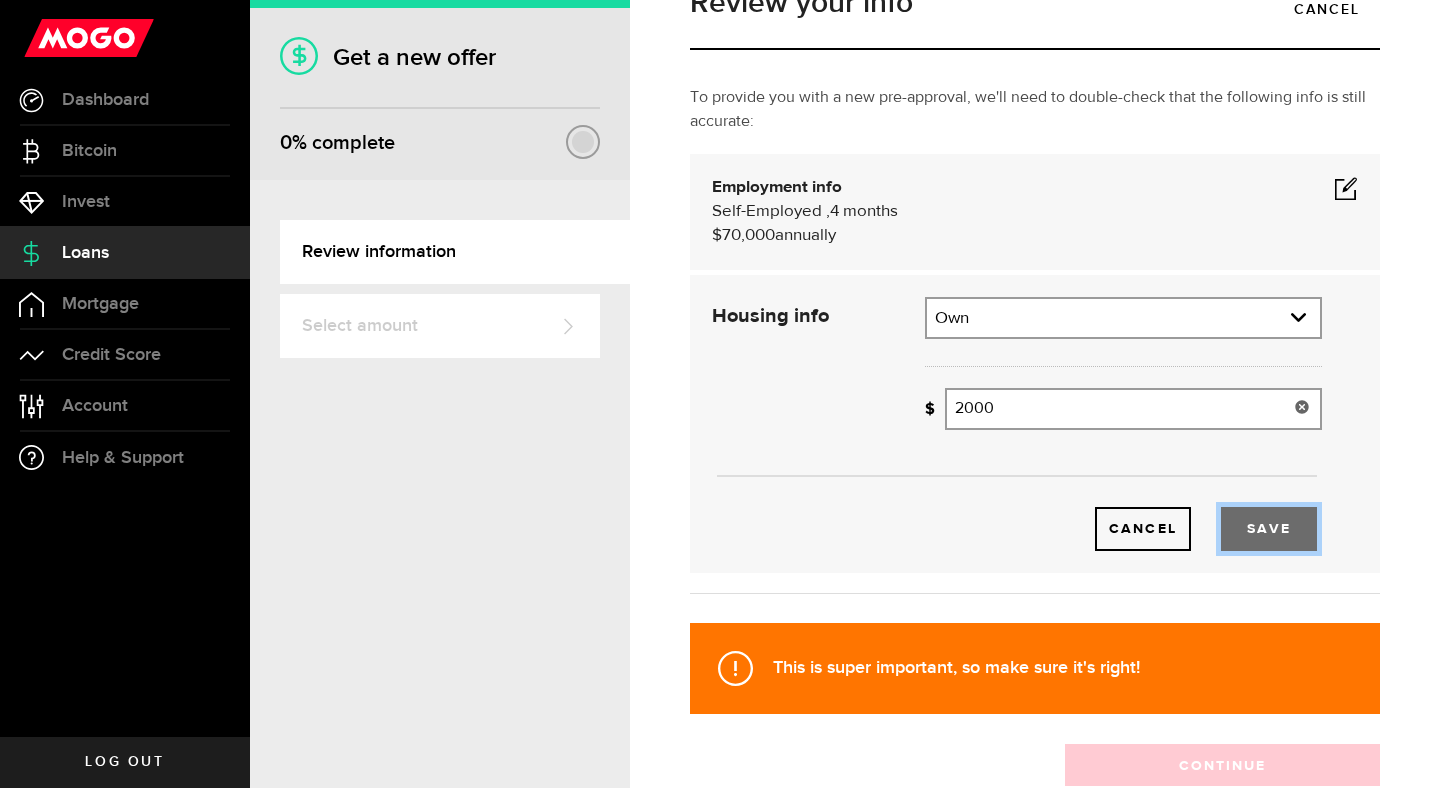 type on "2,000" 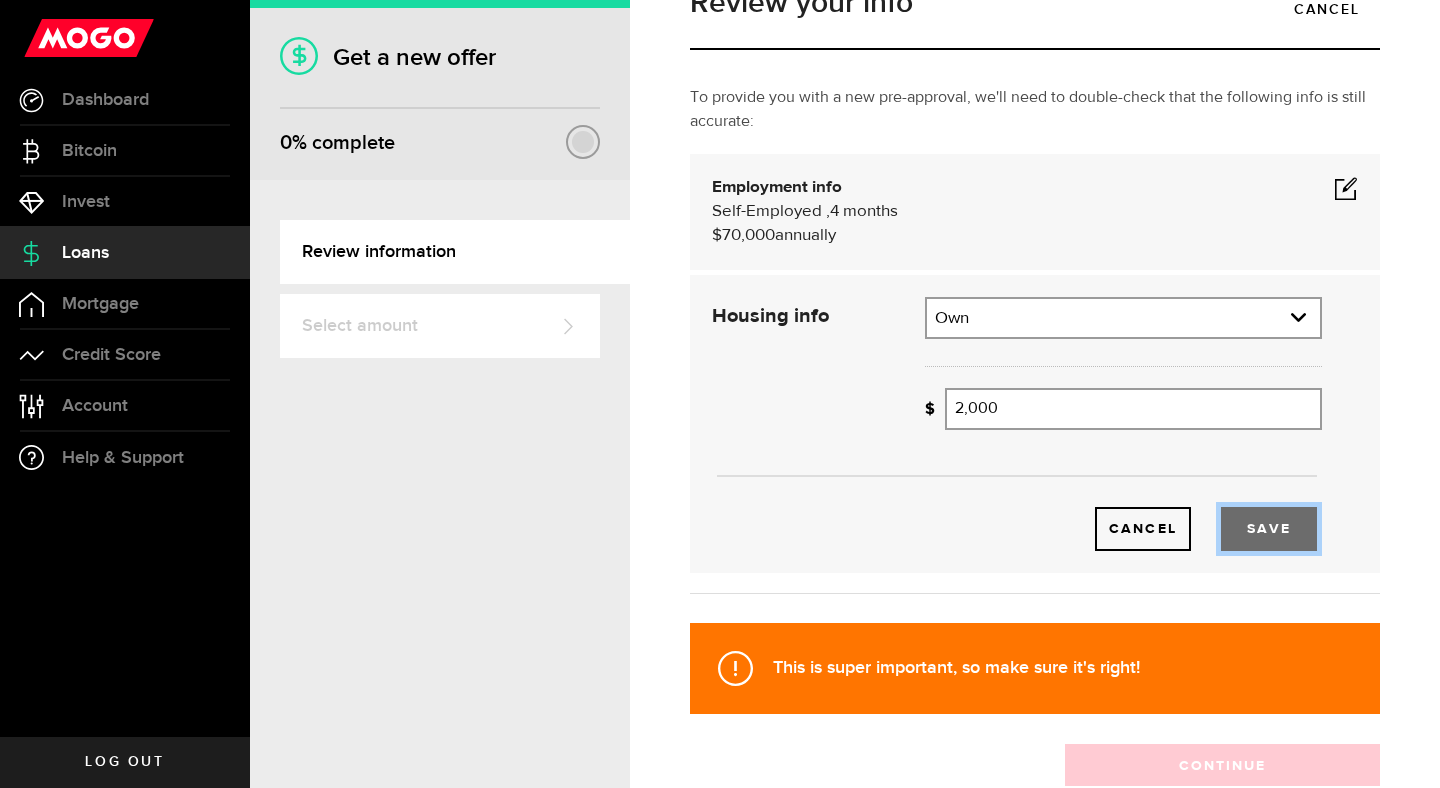 click on "Save" at bounding box center (1269, 529) 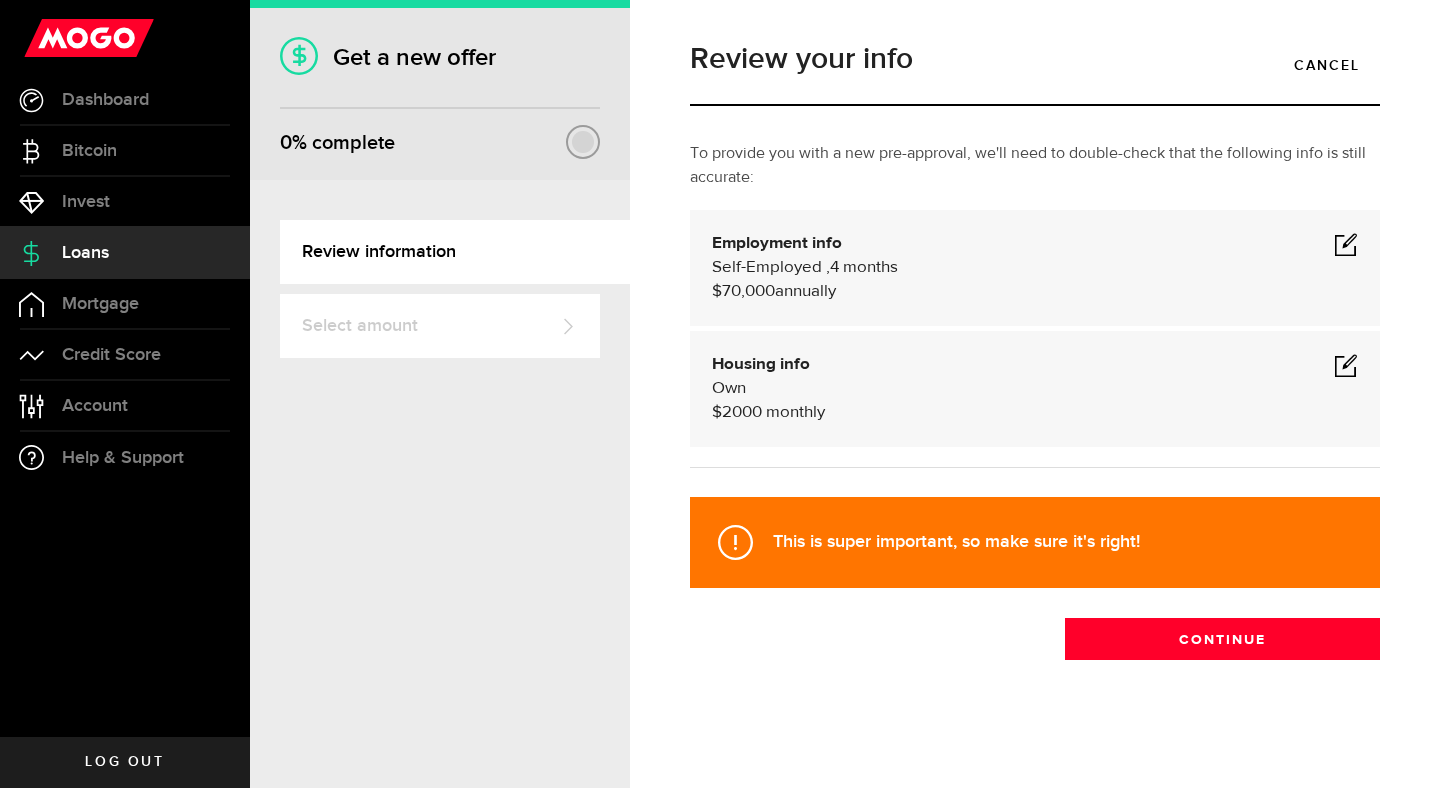 scroll, scrollTop: 3, scrollLeft: 0, axis: vertical 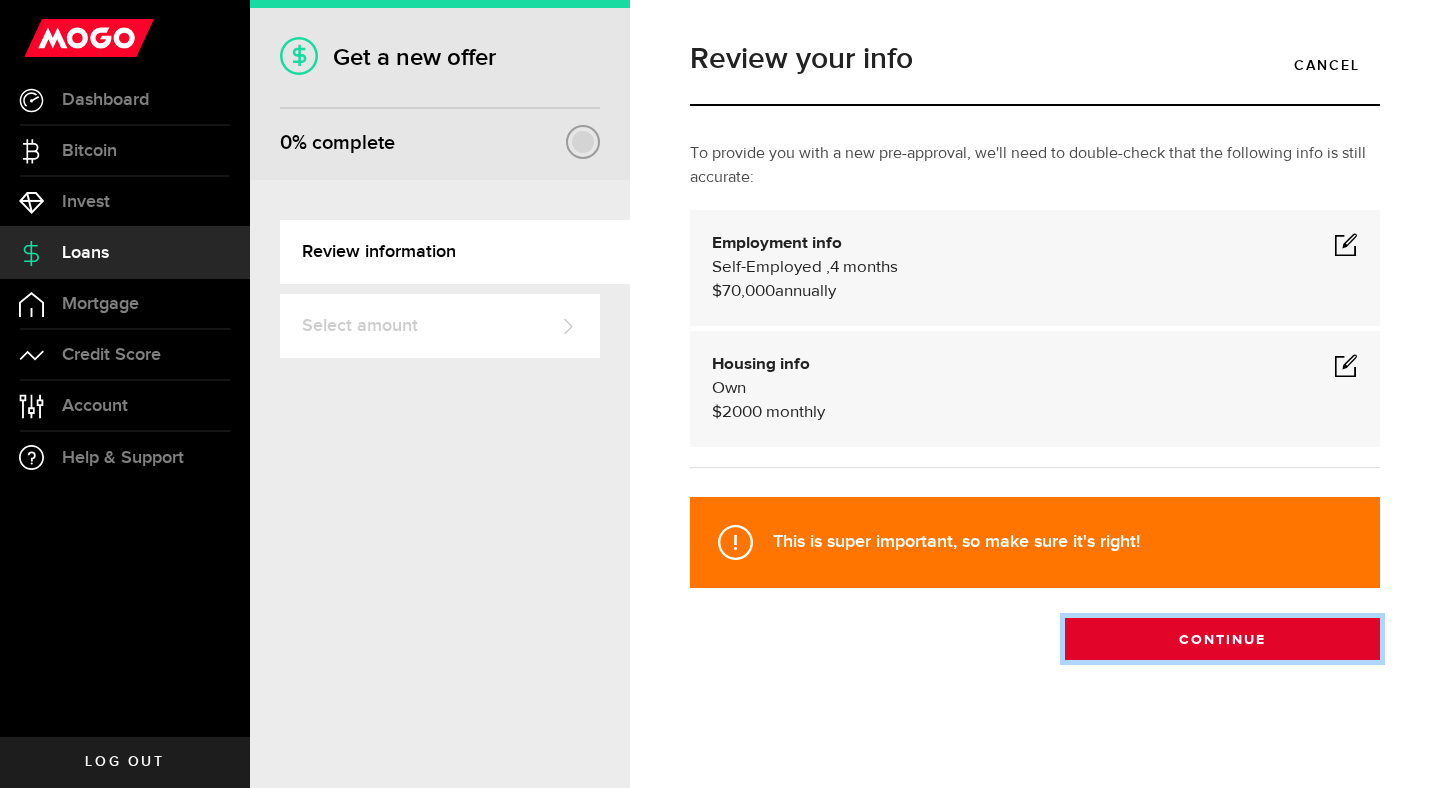 click on "Continue" at bounding box center (1222, 639) 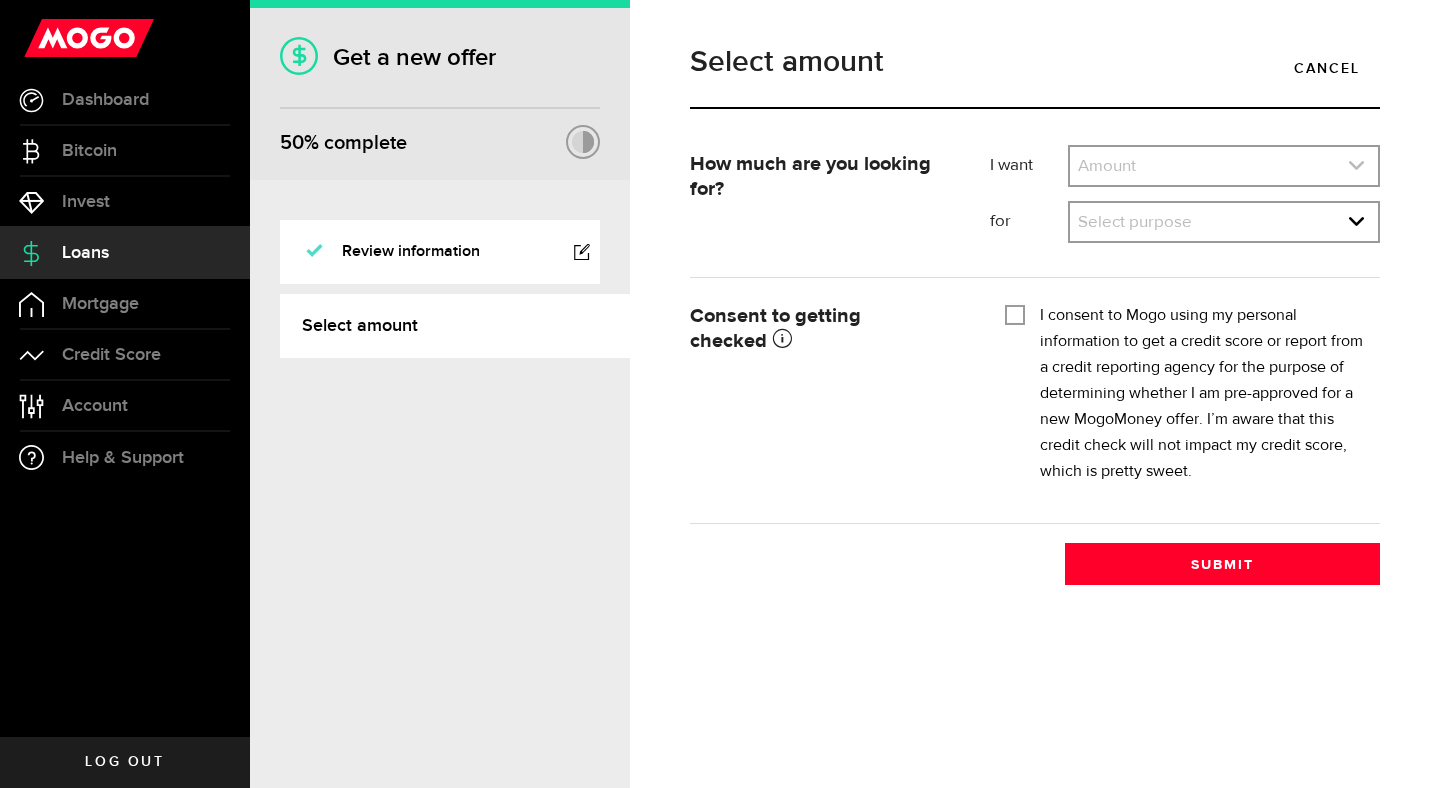 click at bounding box center [1224, 166] 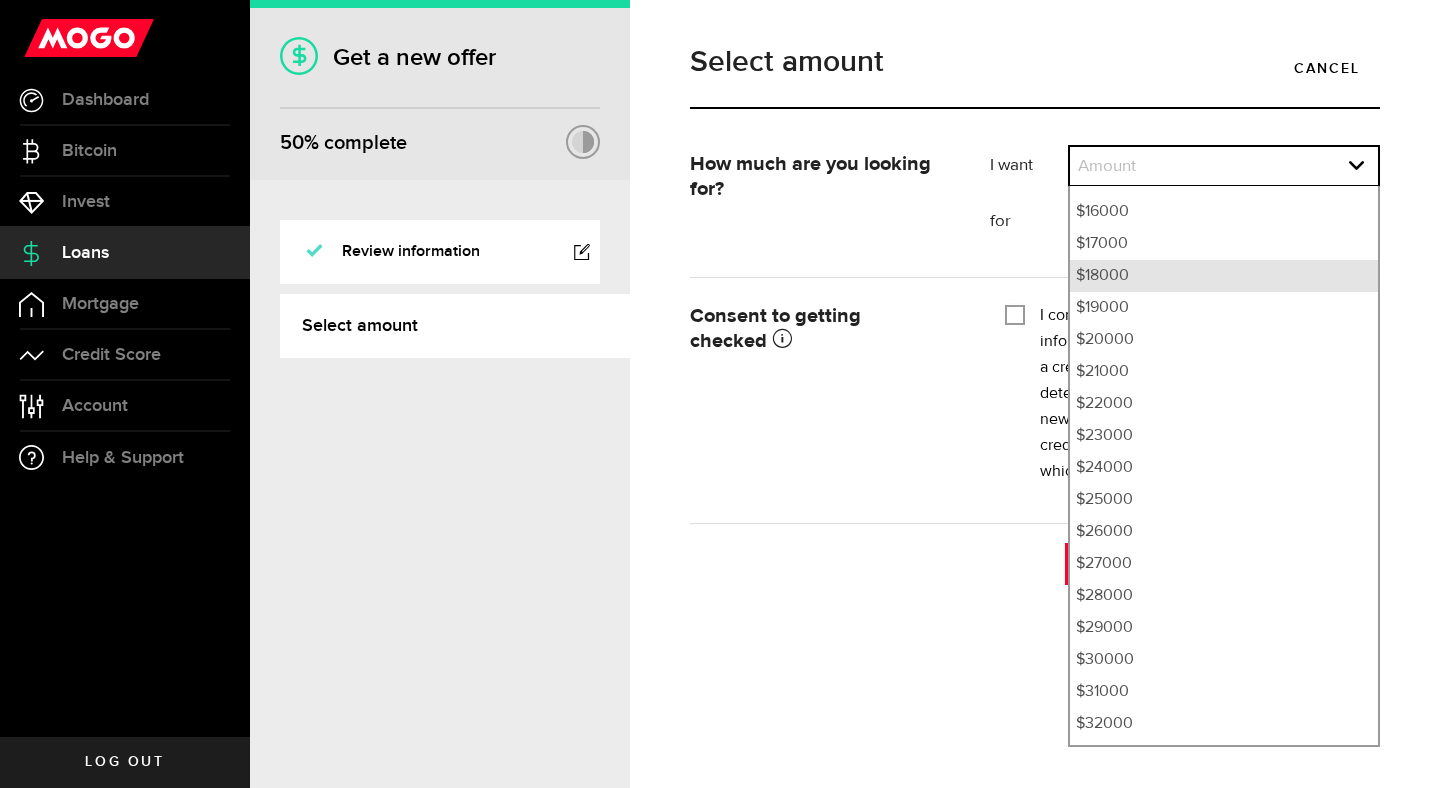 scroll, scrollTop: 490, scrollLeft: 0, axis: vertical 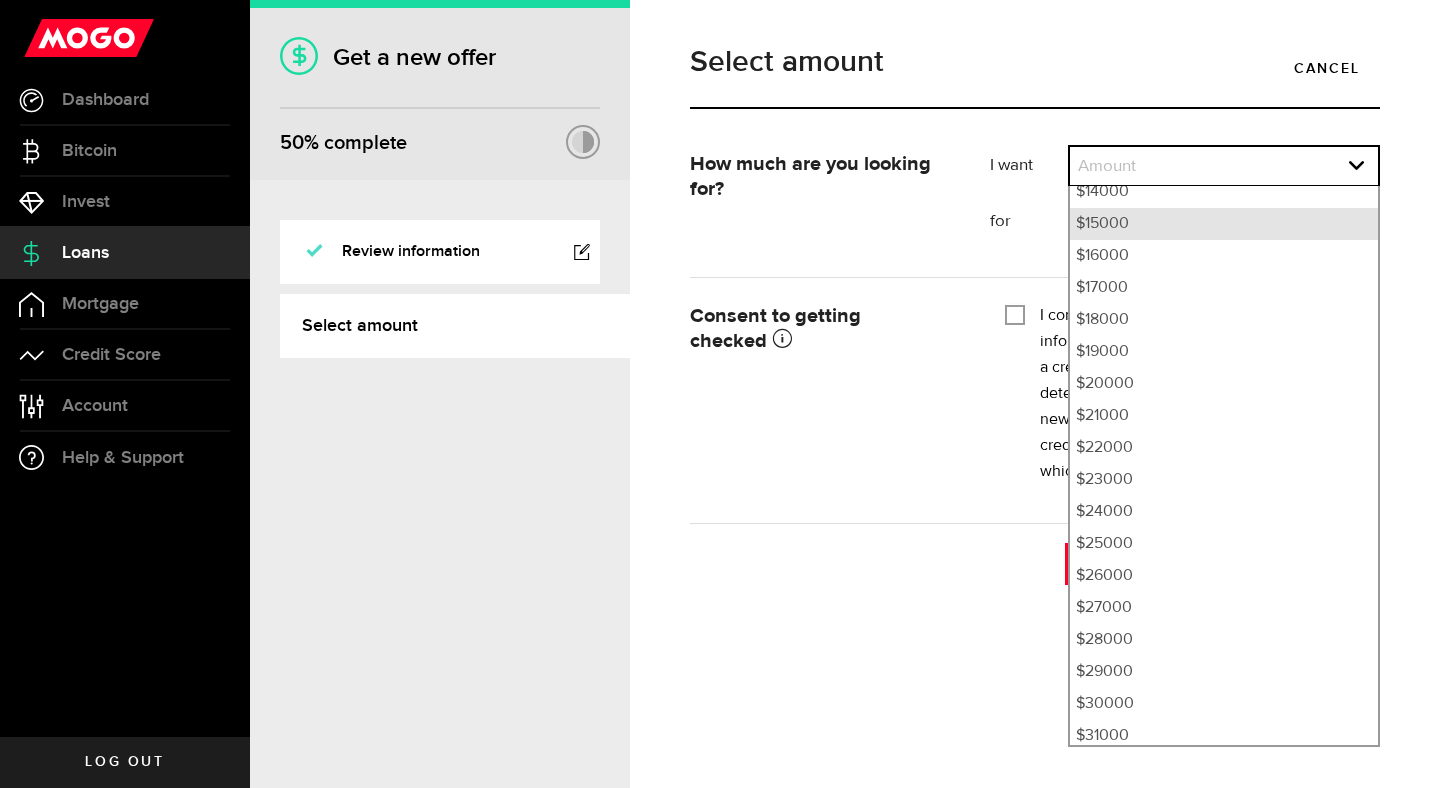 click on "$15000" at bounding box center (1224, 224) 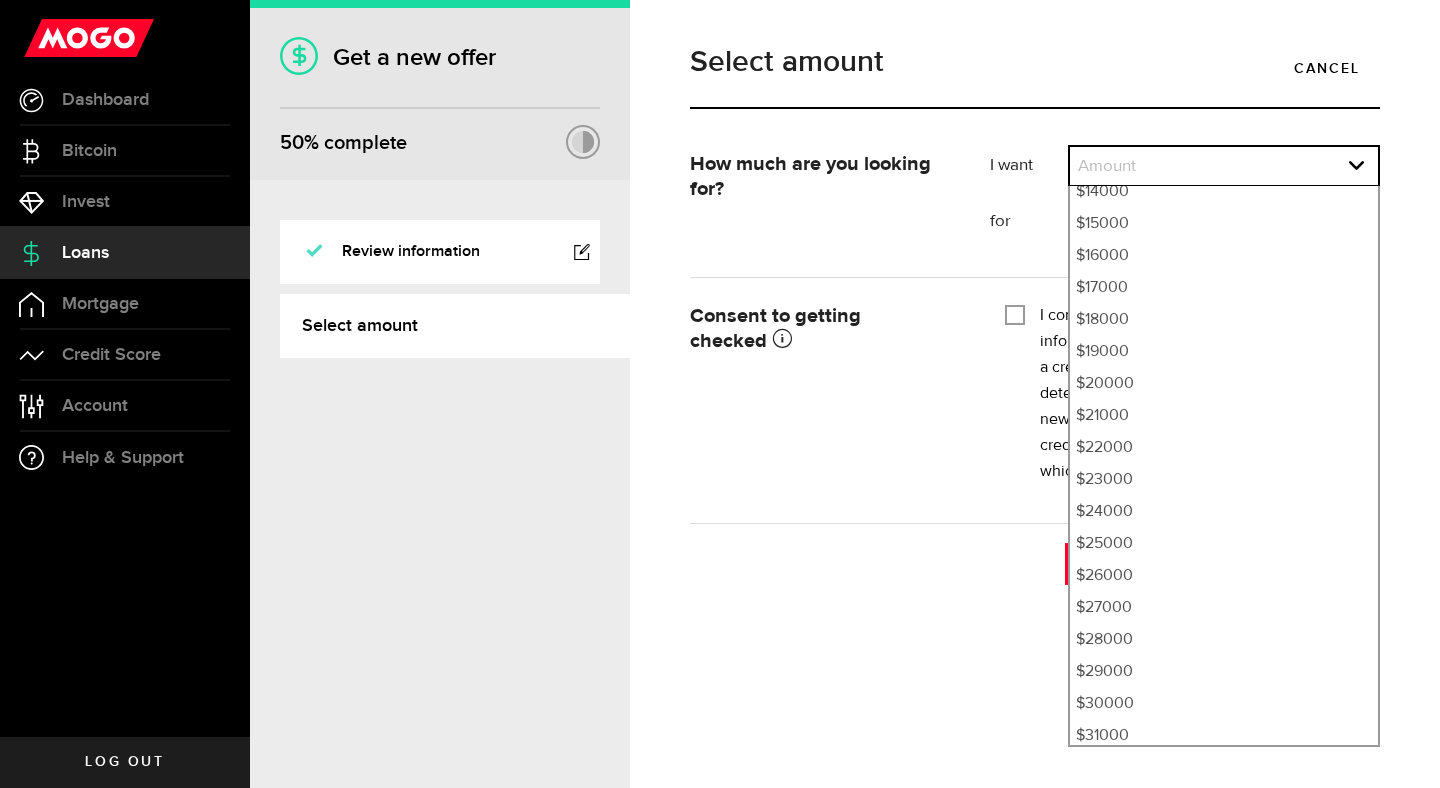 select on "15000" 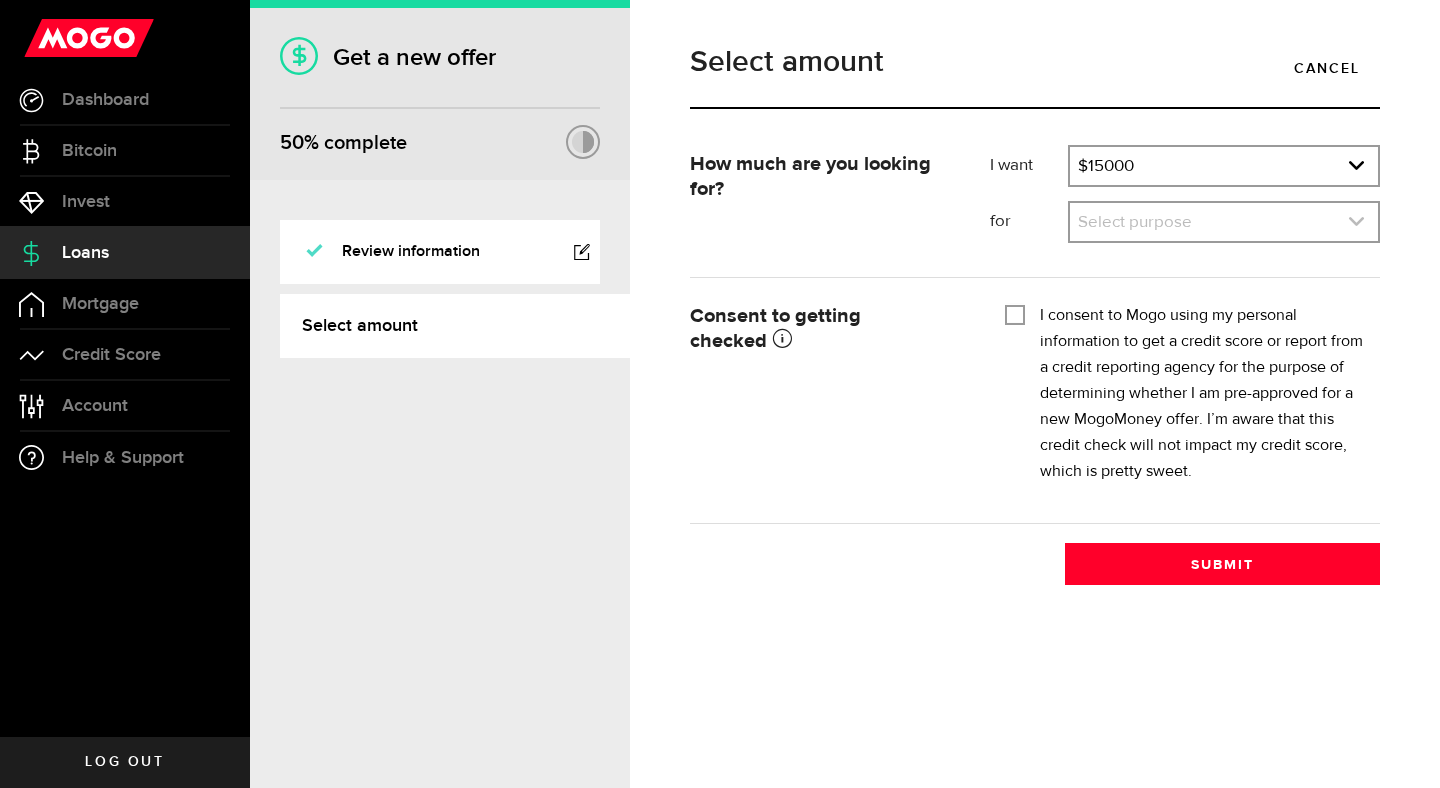 click at bounding box center (1224, 222) 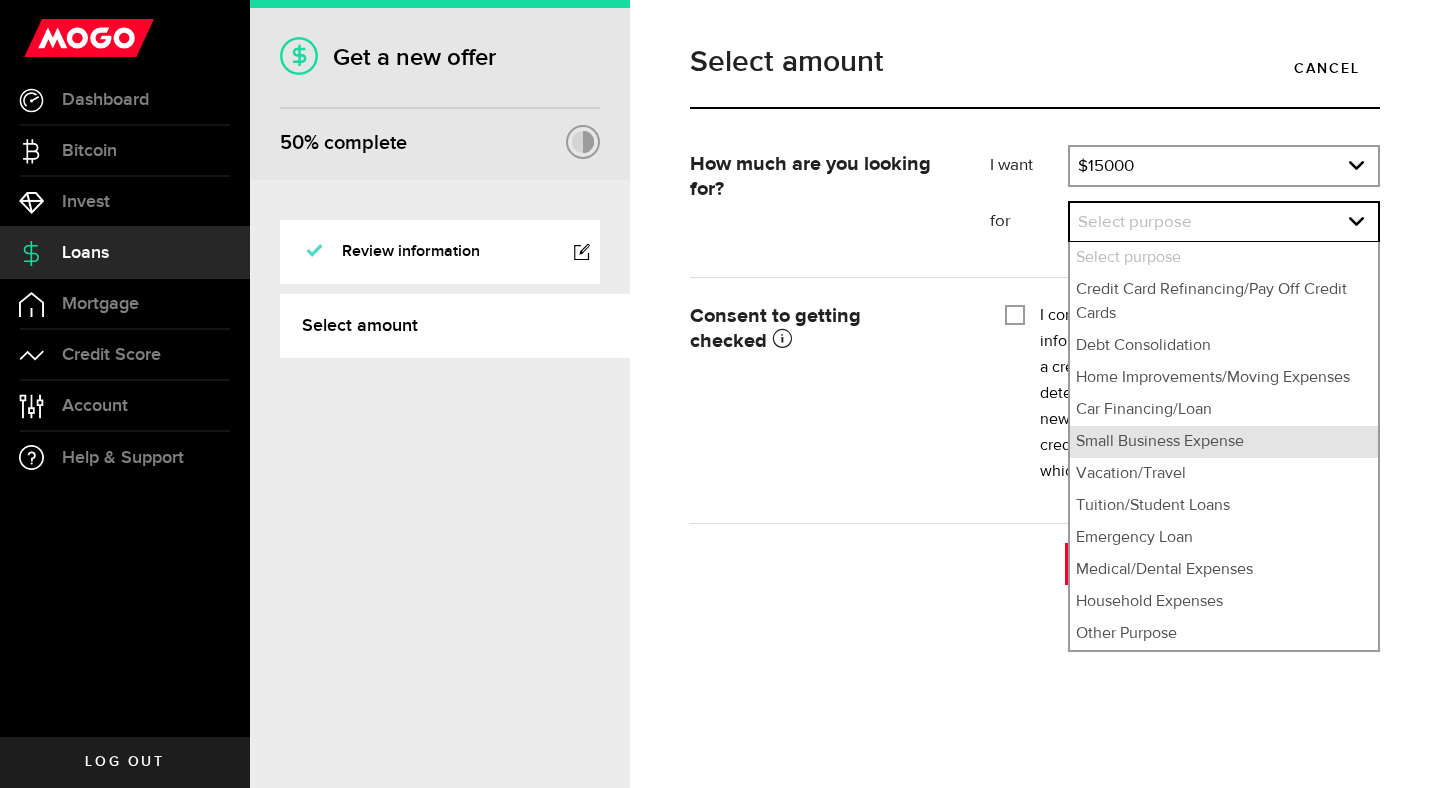 click on "Small Business Expense" at bounding box center [1224, 442] 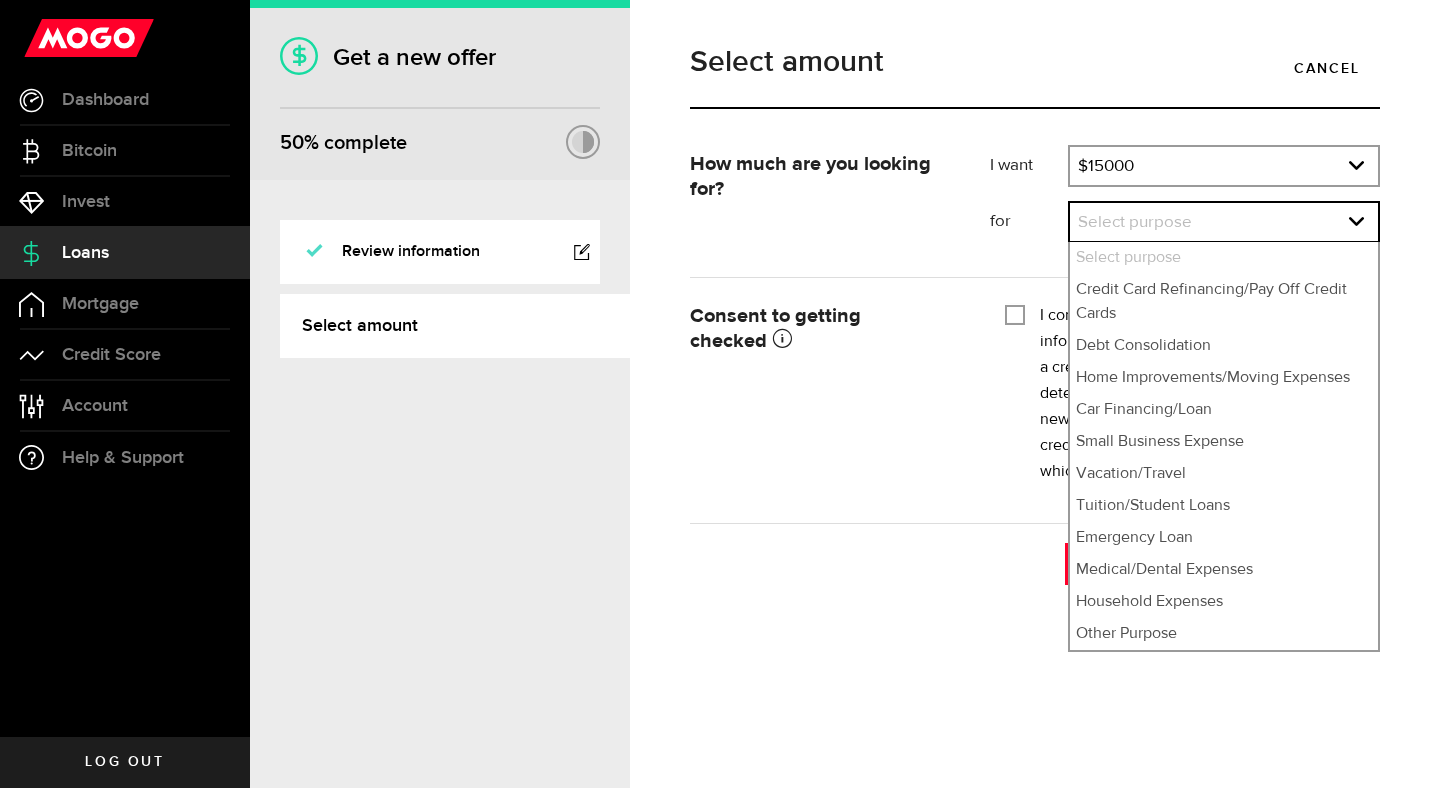 select on "Small Business Expense" 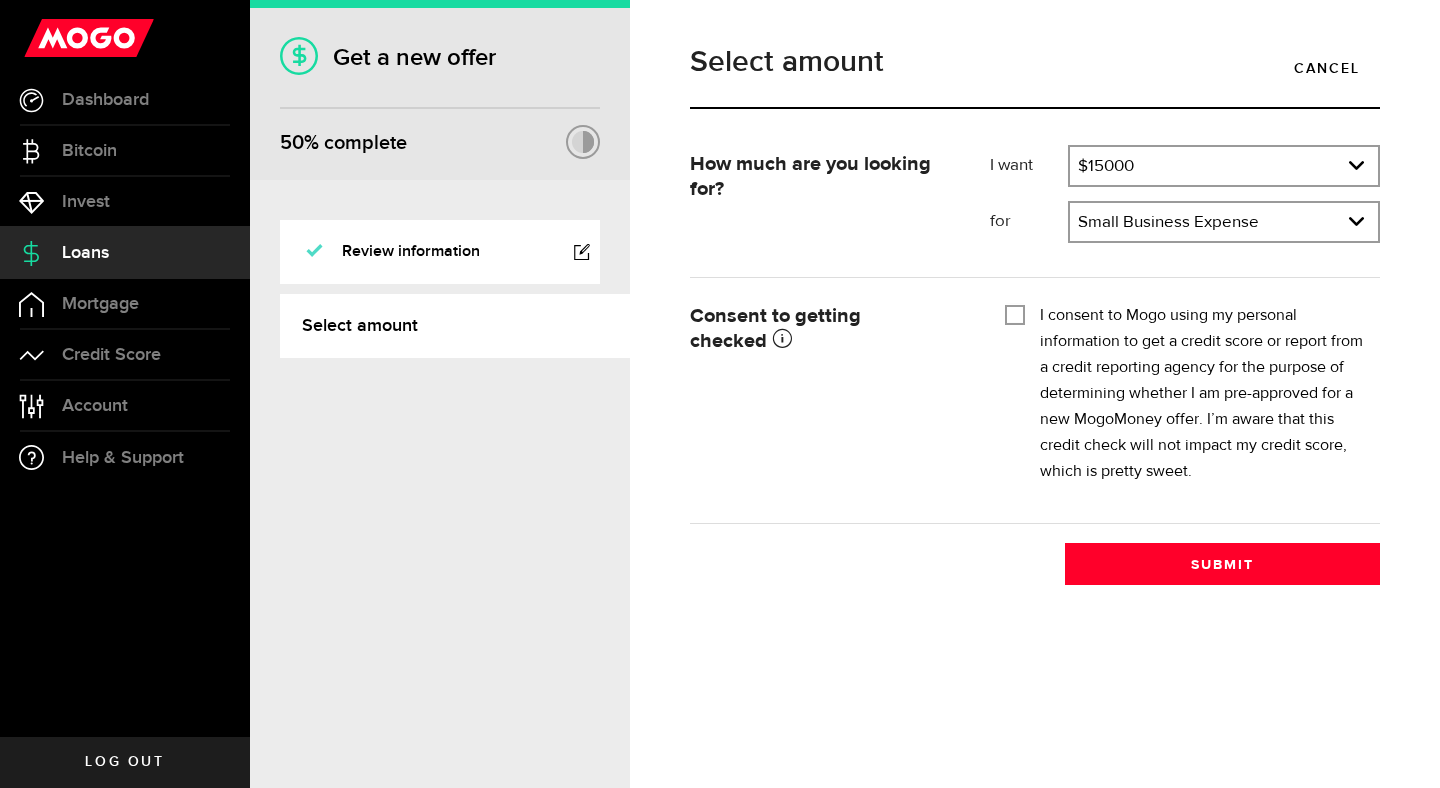 click on "I consent to Mogo using my personal information to get a credit score or report from a credit reporting agency for the purpose of determining whether I am pre-approved for a new MogoMoney offer. I’m aware that this credit check will not impact my credit score, which is pretty sweet." at bounding box center [1202, 394] 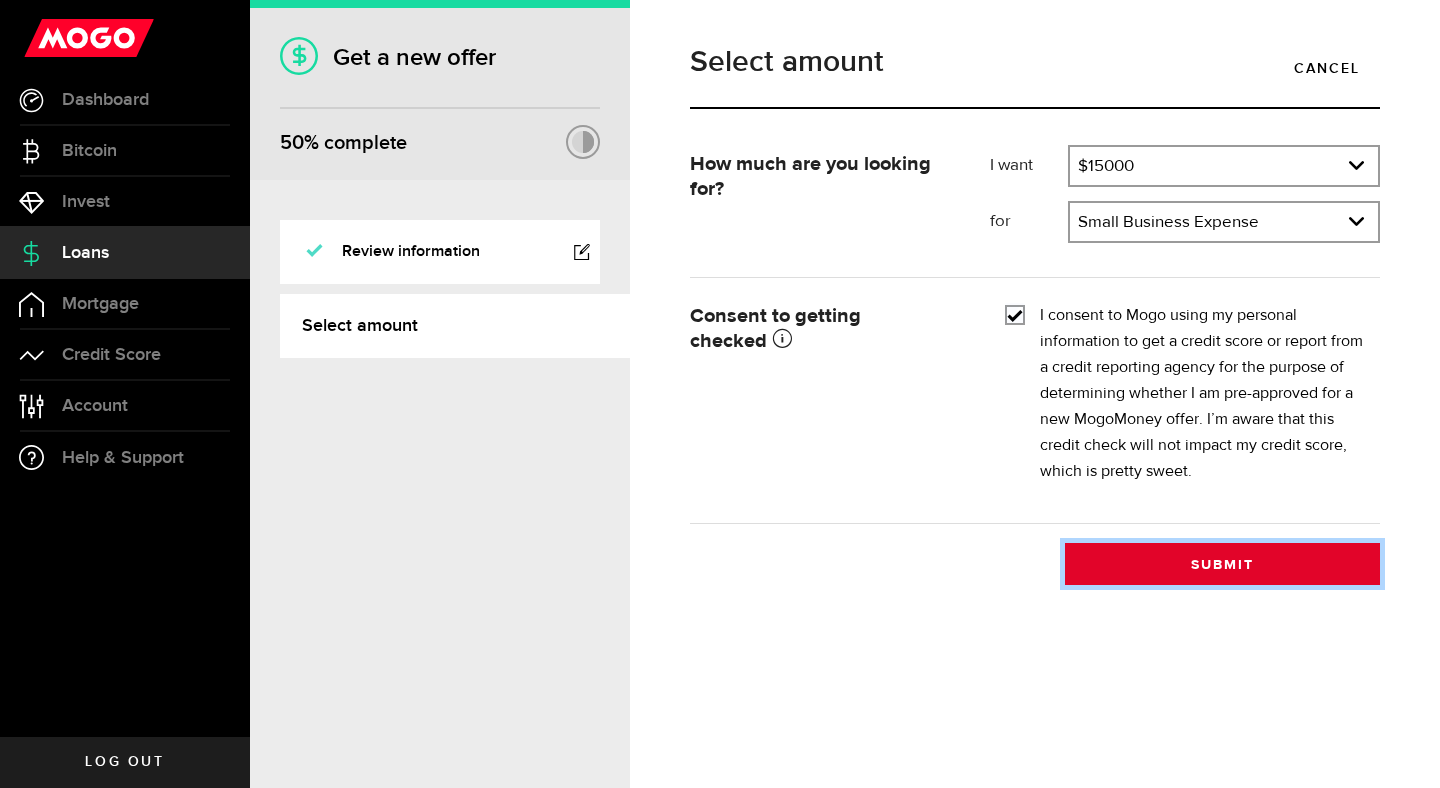 click on "Submit" at bounding box center [1222, 564] 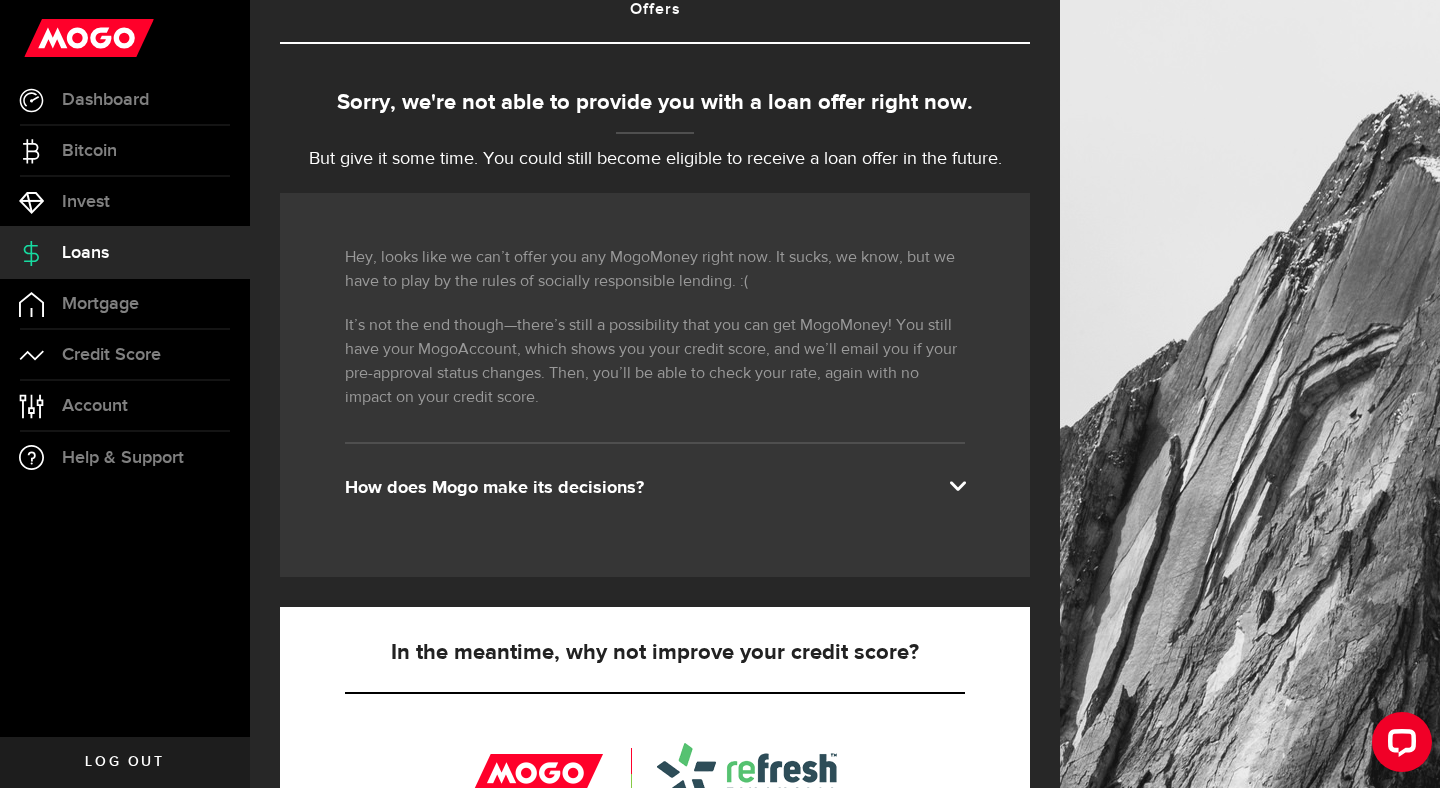 scroll, scrollTop: 155, scrollLeft: 0, axis: vertical 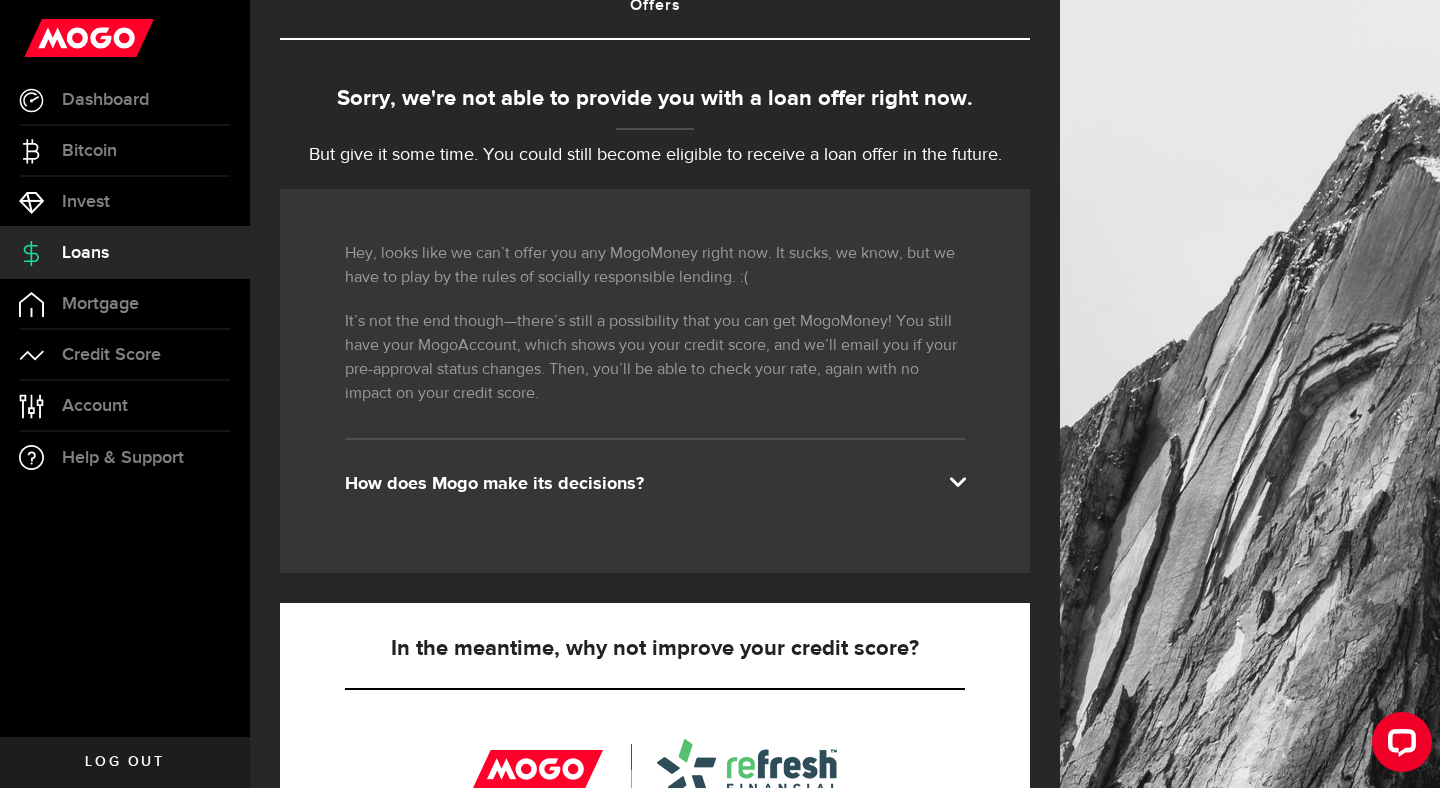 click on "How does Mogo make its decisions?" at bounding box center [655, 484] 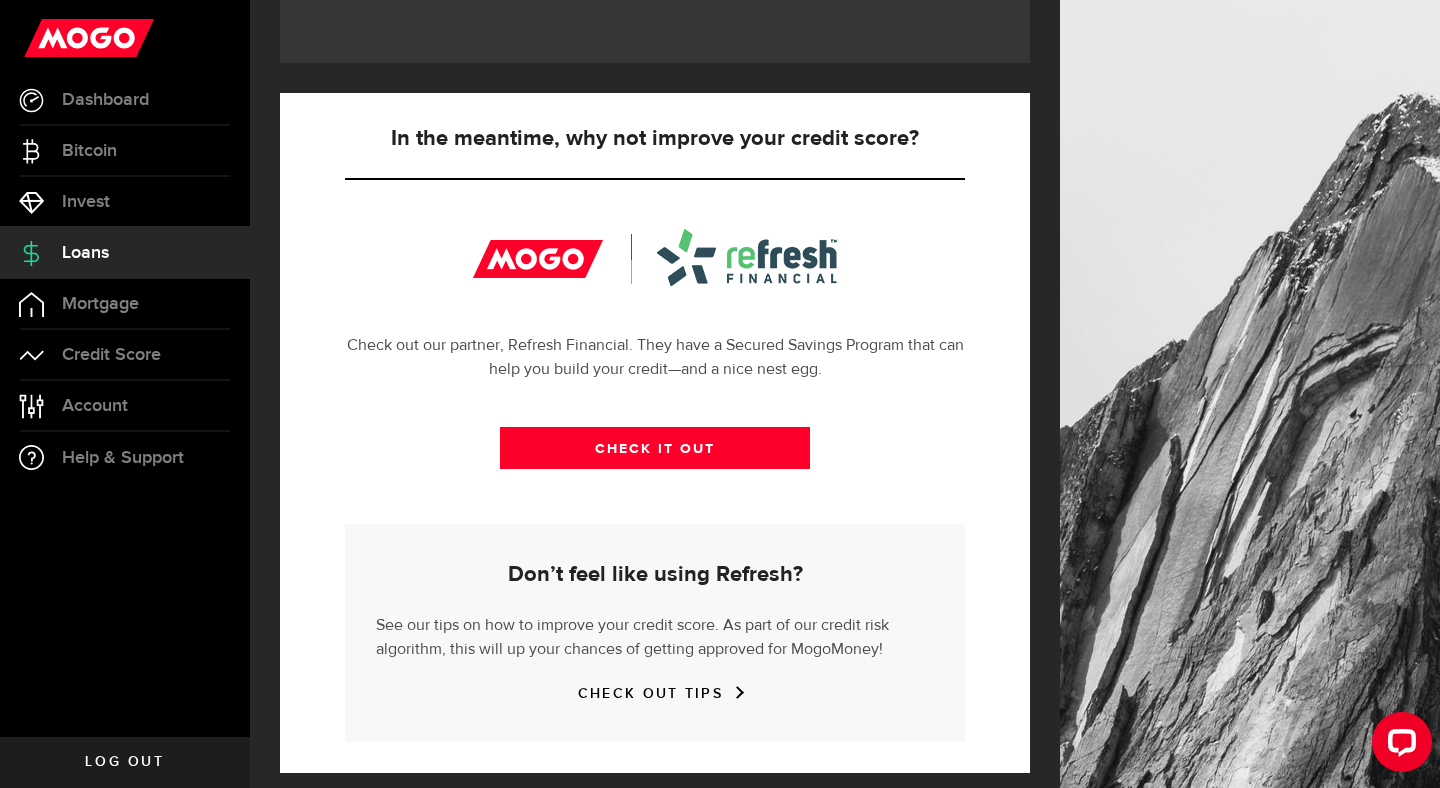 scroll, scrollTop: 773, scrollLeft: 0, axis: vertical 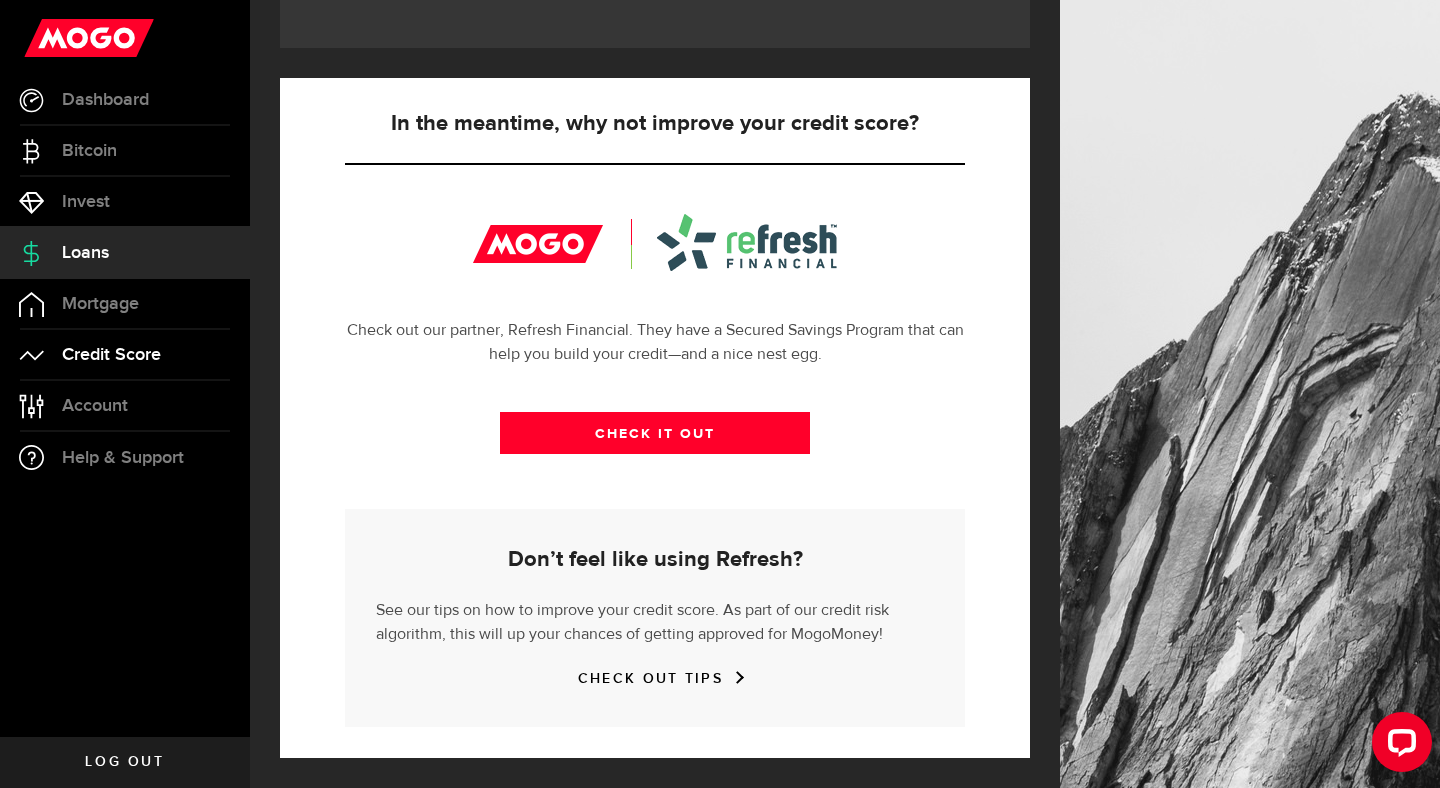 click on "Credit Score" at bounding box center [111, 355] 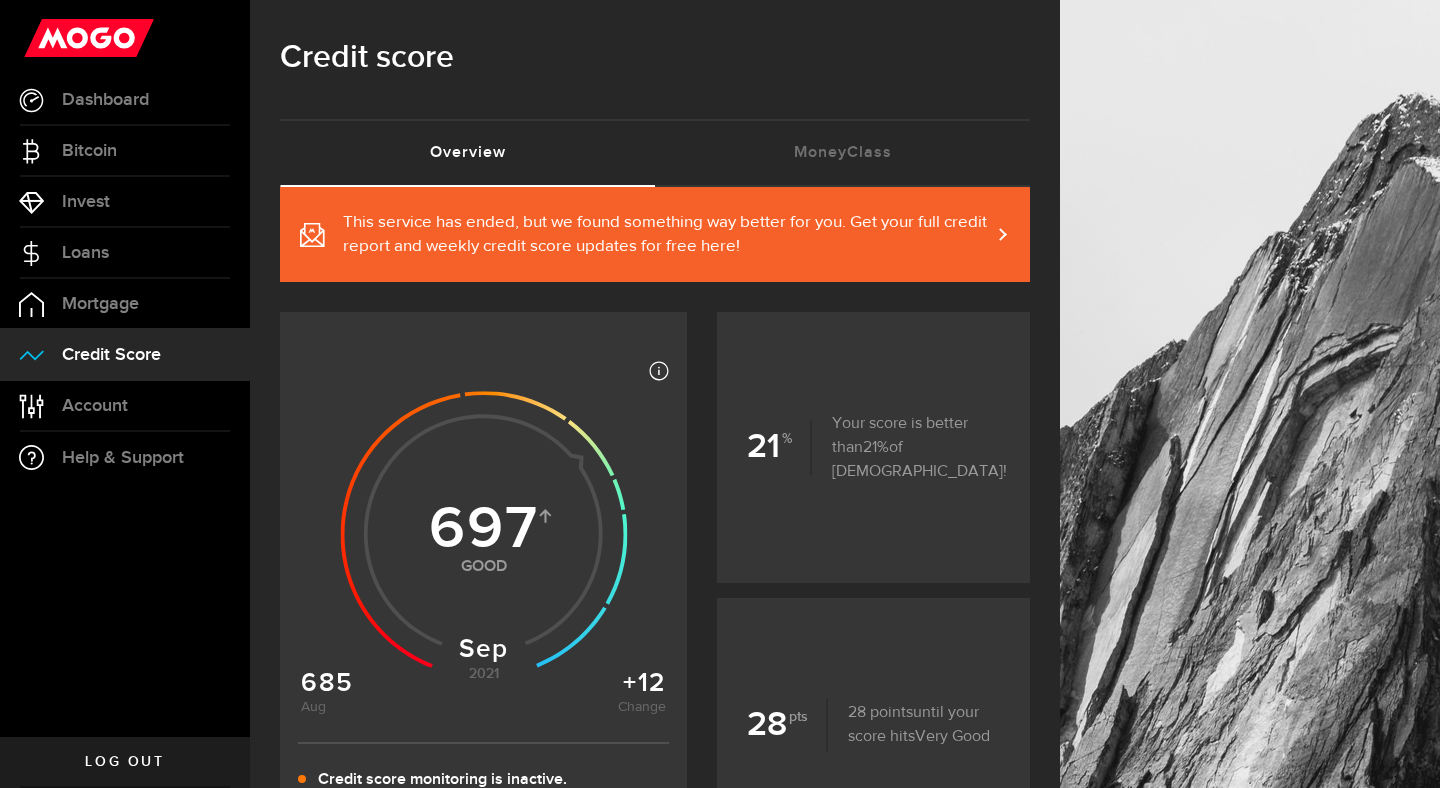 scroll, scrollTop: 0, scrollLeft: 0, axis: both 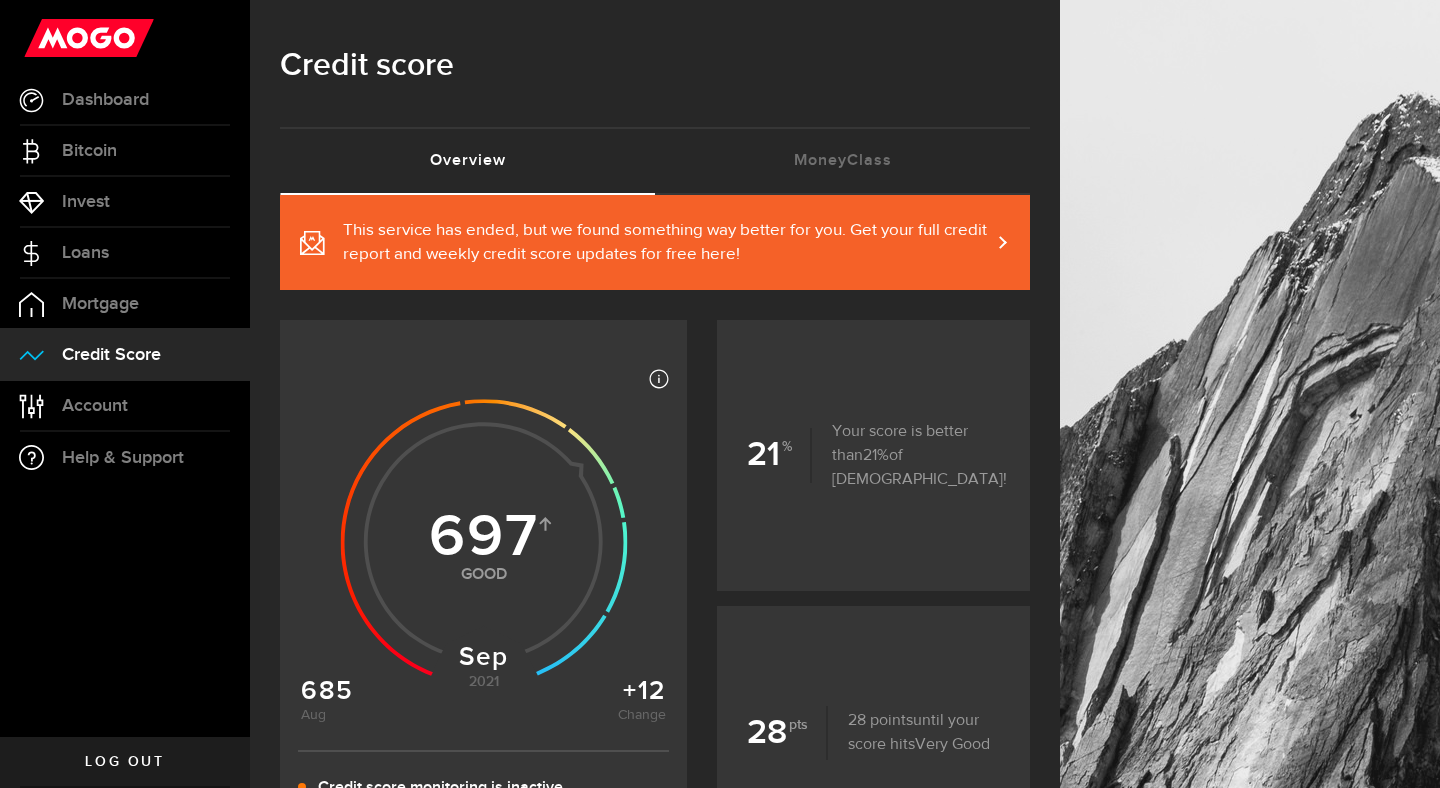 click on "This service has ended, but we found something way better for you. Get your full credit report and weekly credit score updates for free here!" at bounding box center [666, 243] 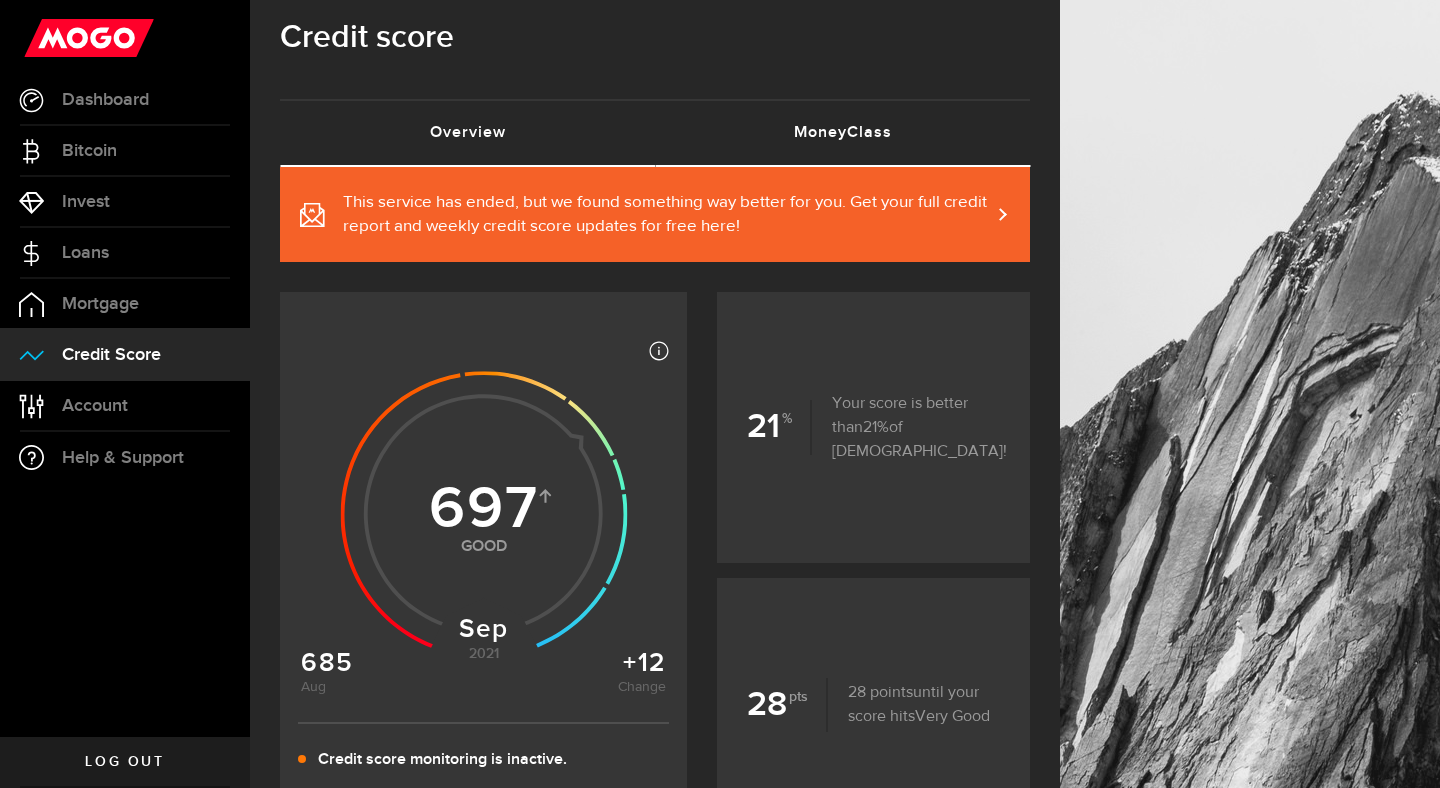 scroll, scrollTop: 32, scrollLeft: 0, axis: vertical 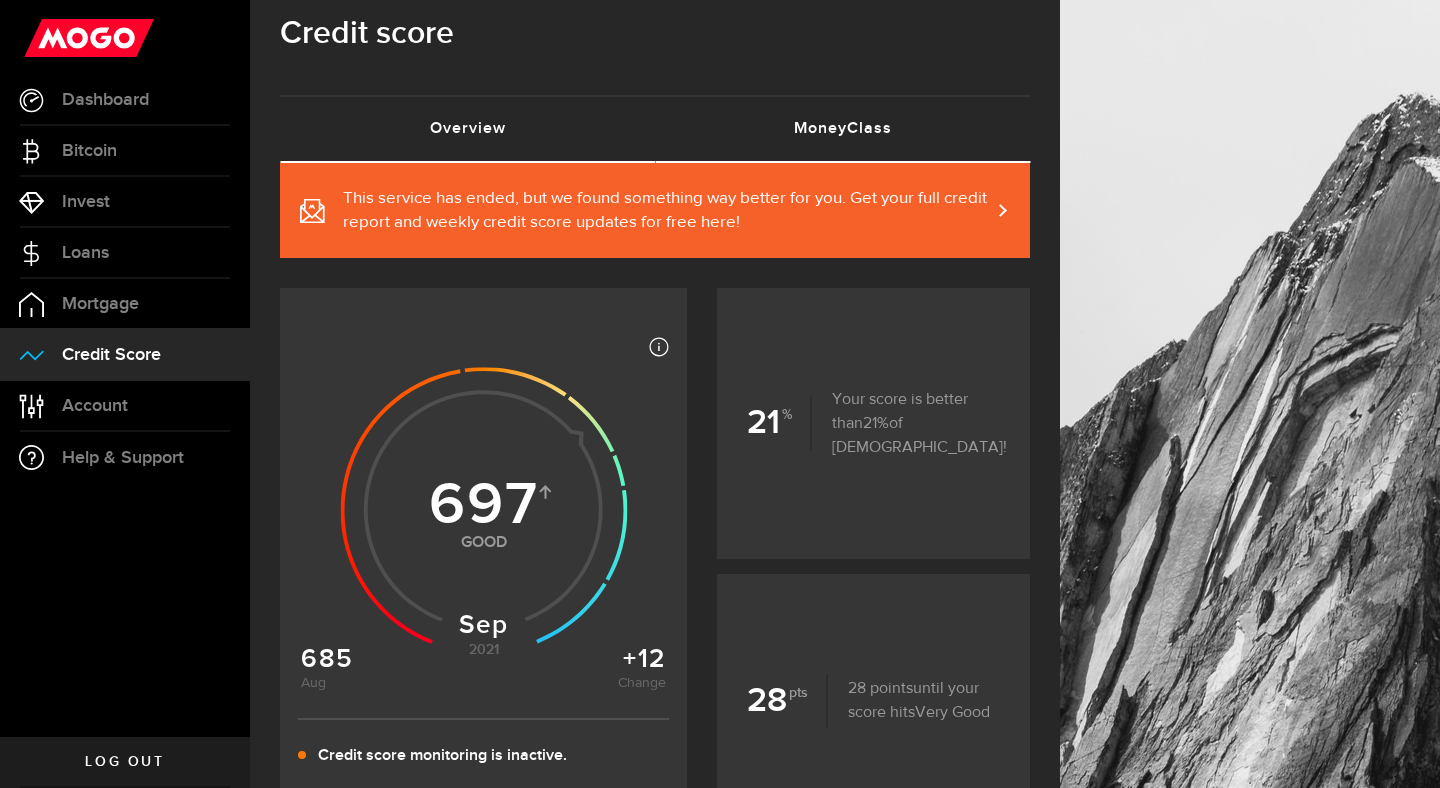 click on "MoneyClass (requires attention)" at bounding box center (842, 129) 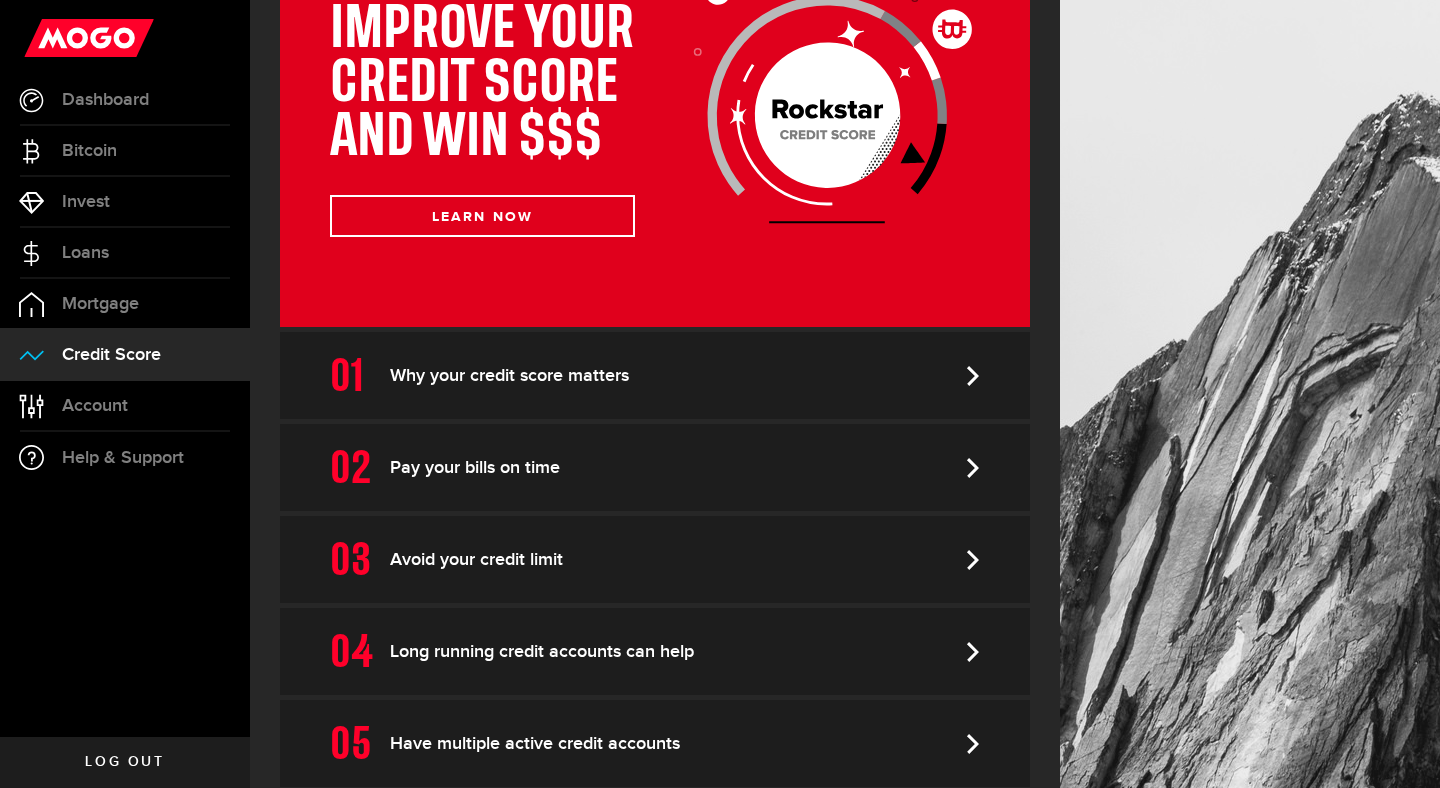 scroll, scrollTop: 546, scrollLeft: 0, axis: vertical 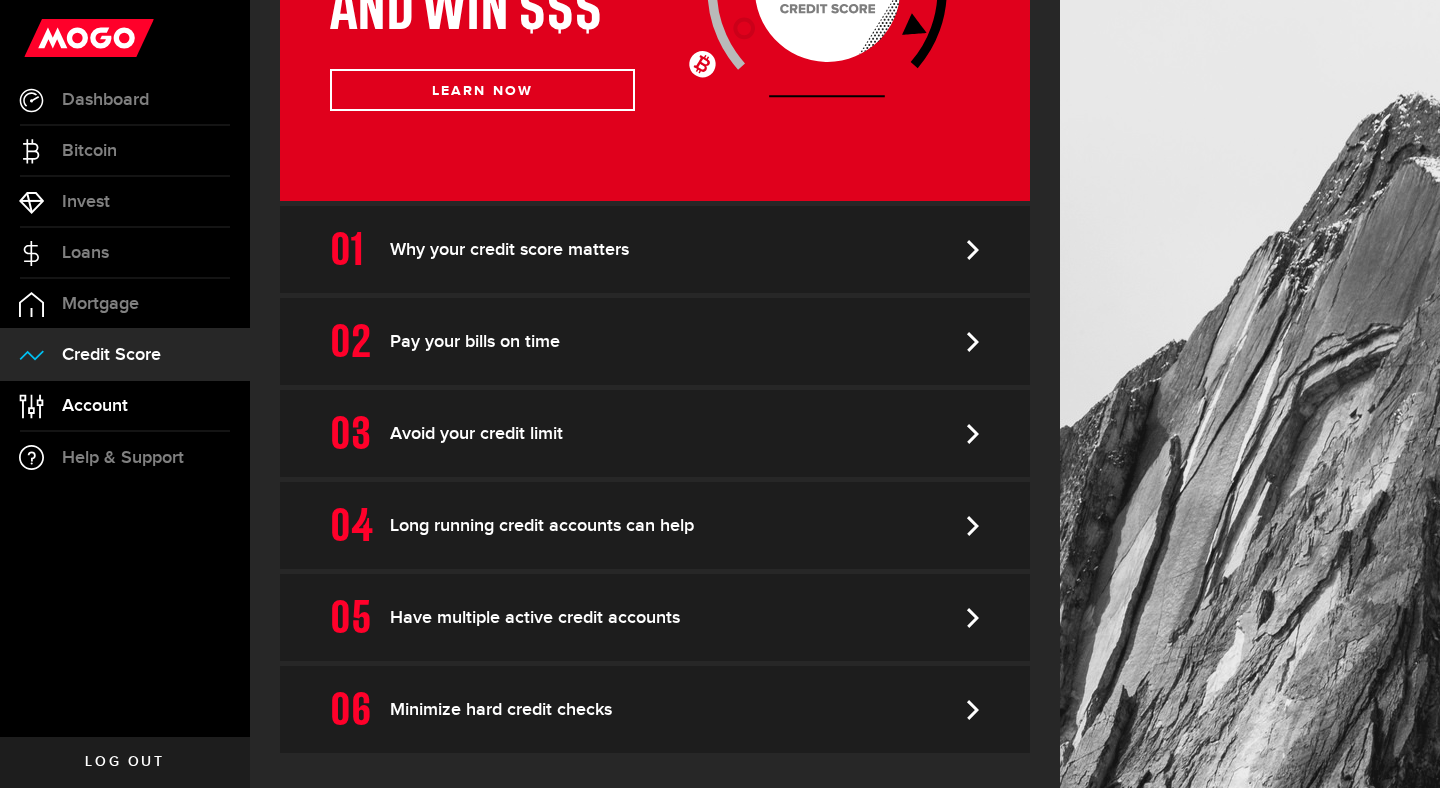 click on "Account Compte" at bounding box center [125, 406] 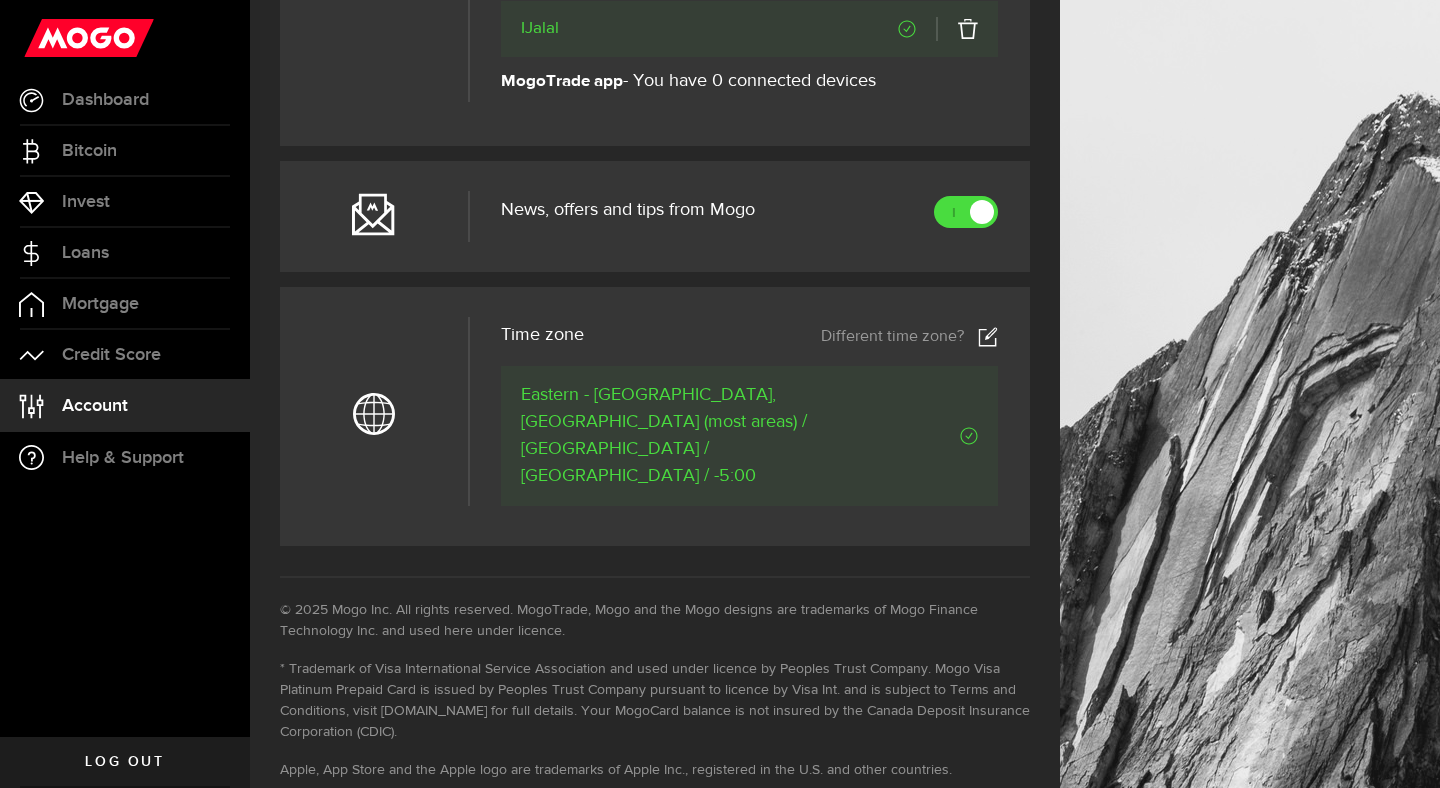 scroll, scrollTop: 1085, scrollLeft: 0, axis: vertical 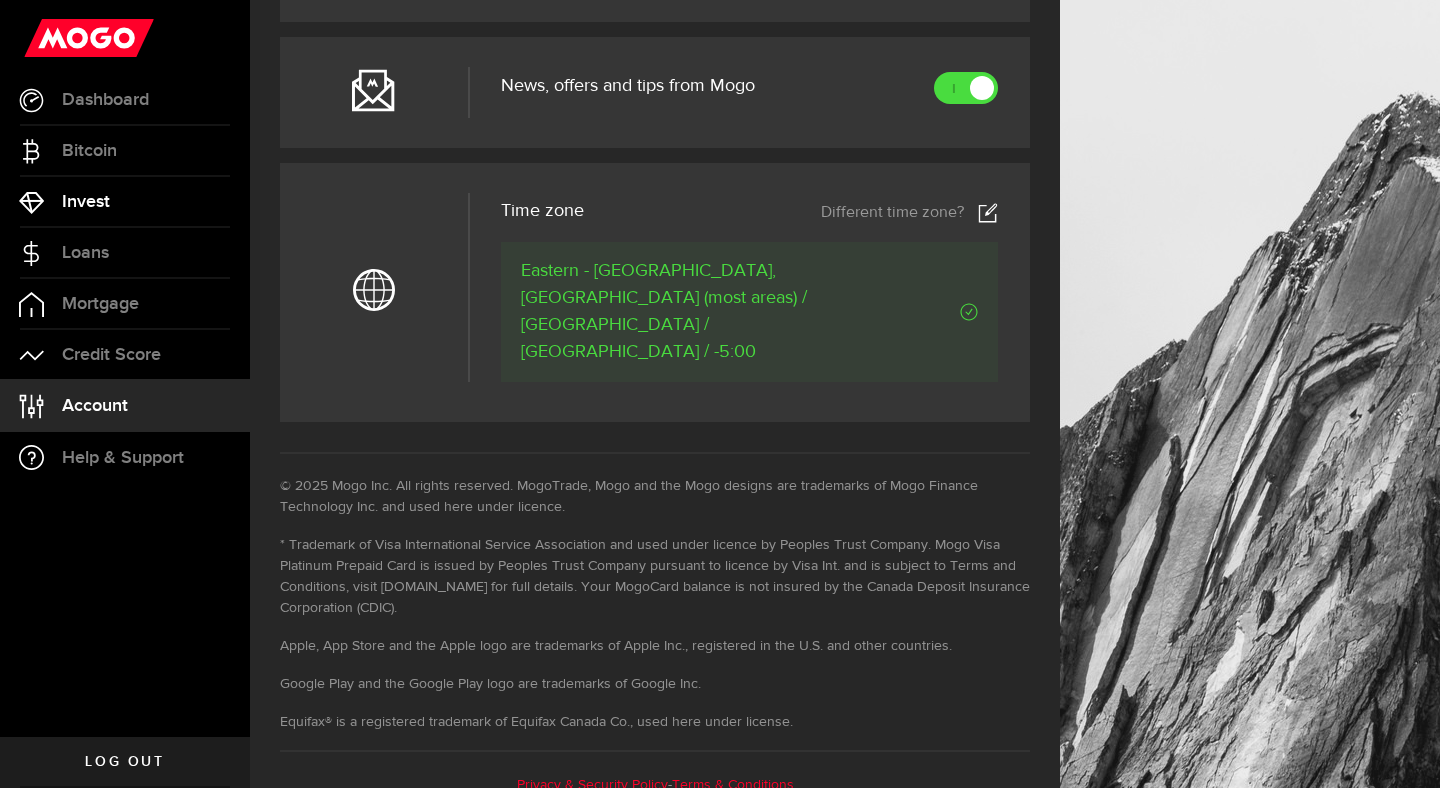 click on "Invest" at bounding box center [86, 202] 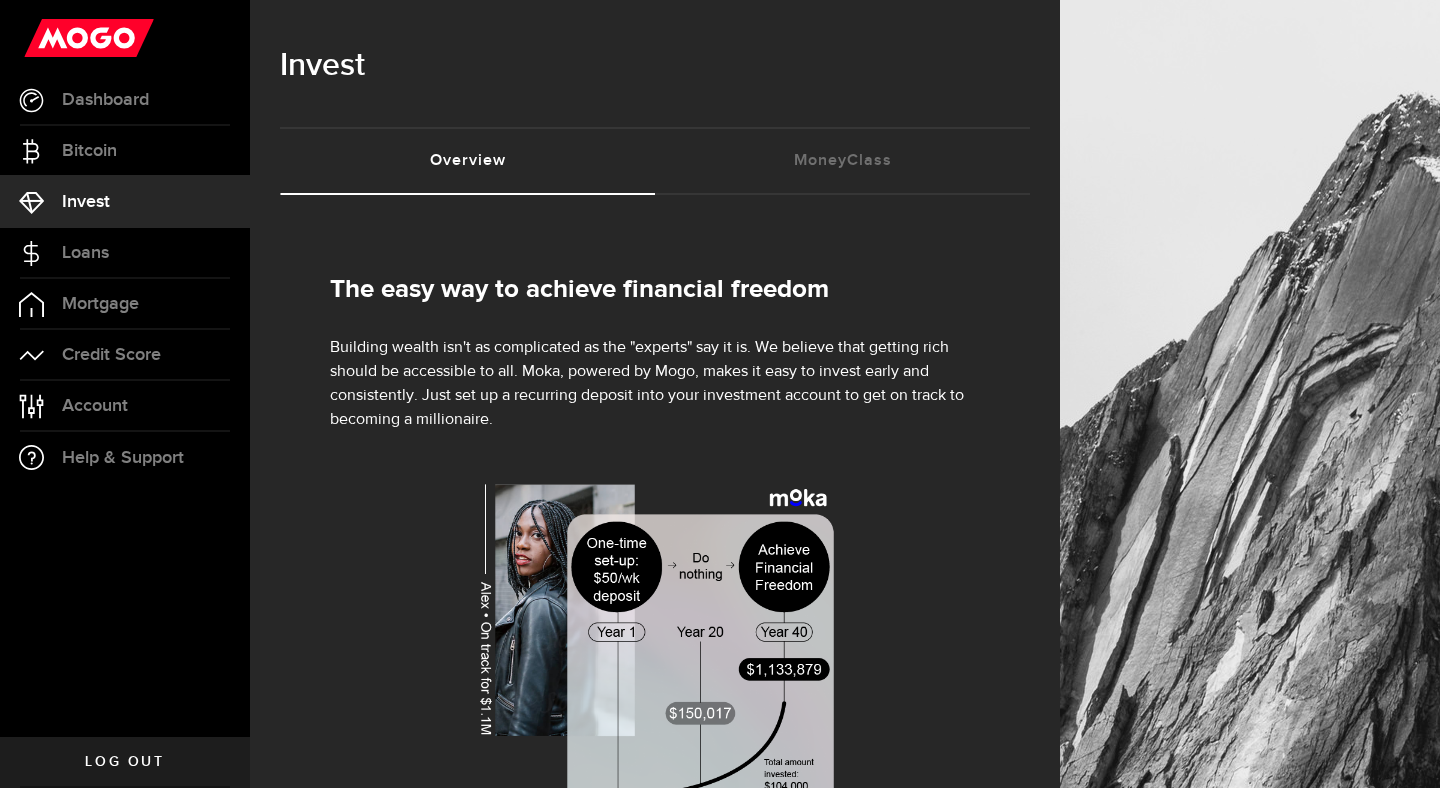 scroll, scrollTop: 266, scrollLeft: 0, axis: vertical 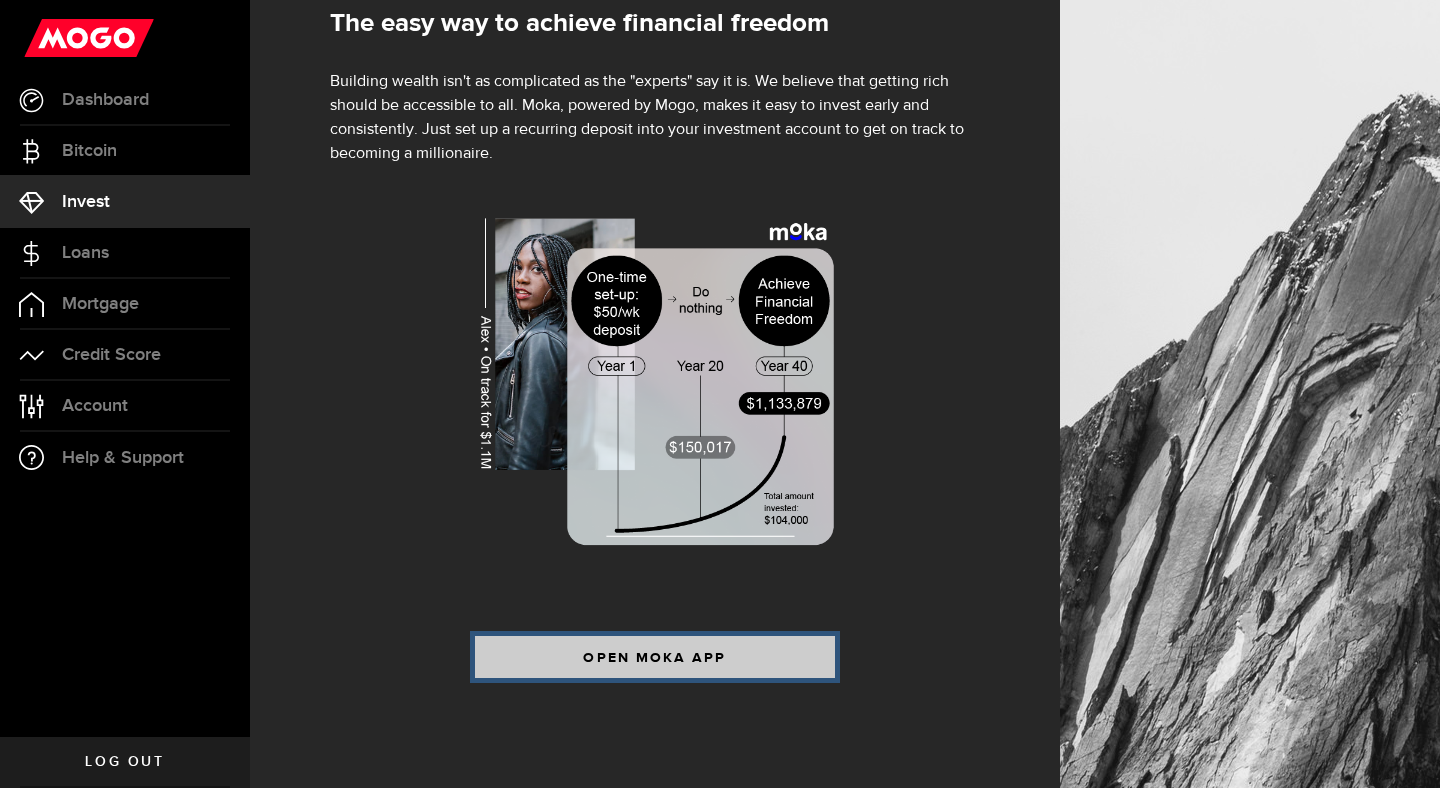 click on "OPEN MOKA APP" at bounding box center (655, 657) 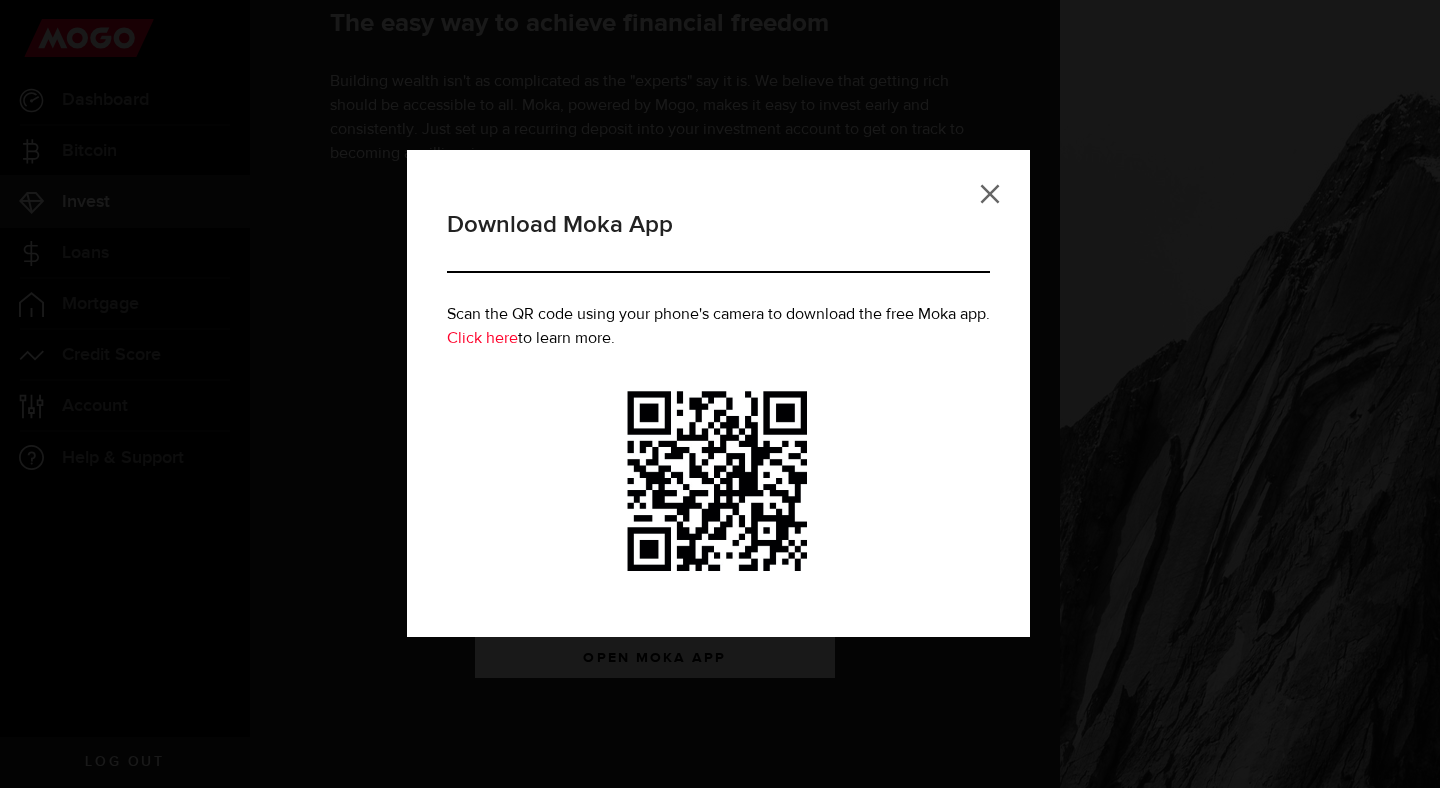 click at bounding box center (990, 194) 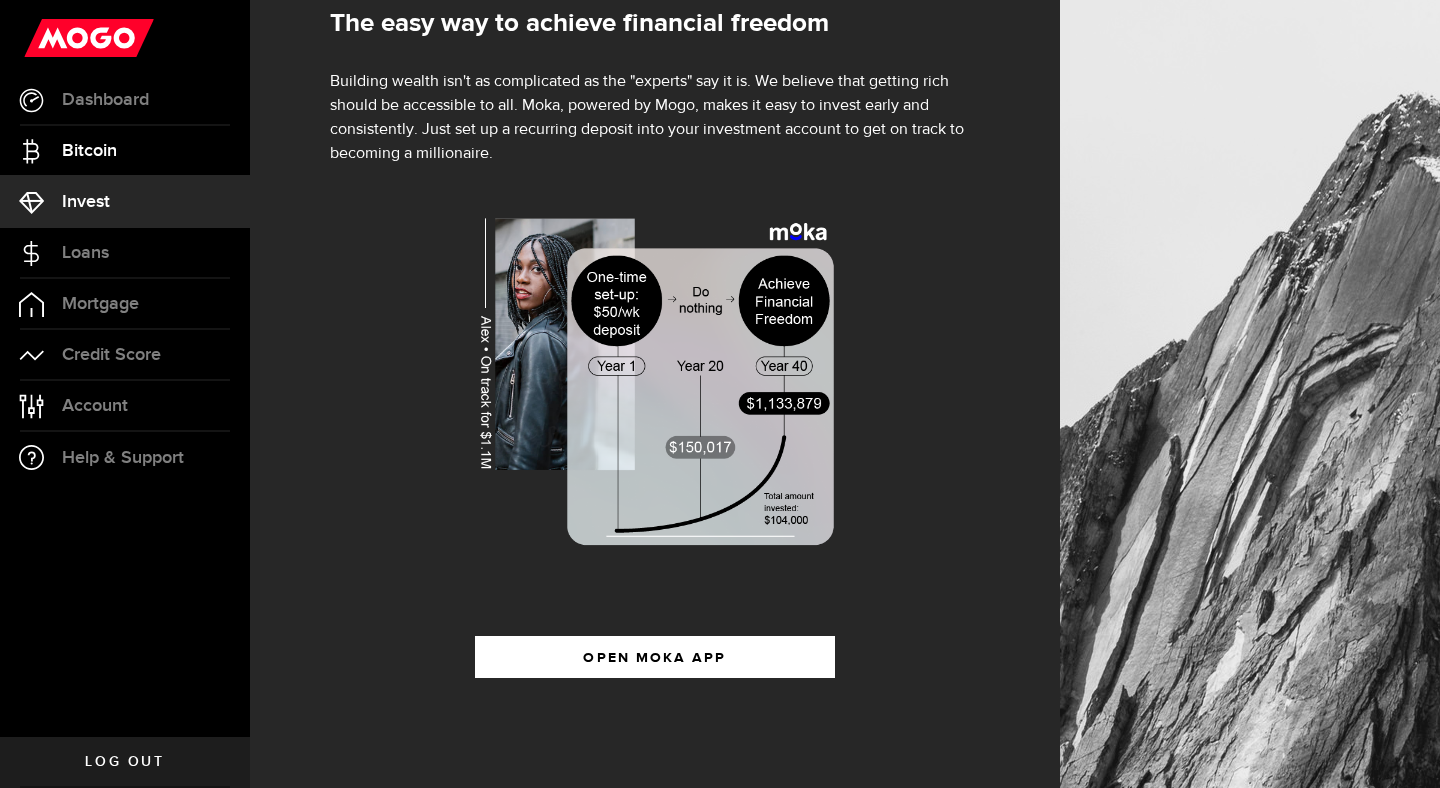 click on "Bitcoin" at bounding box center (125, 151) 